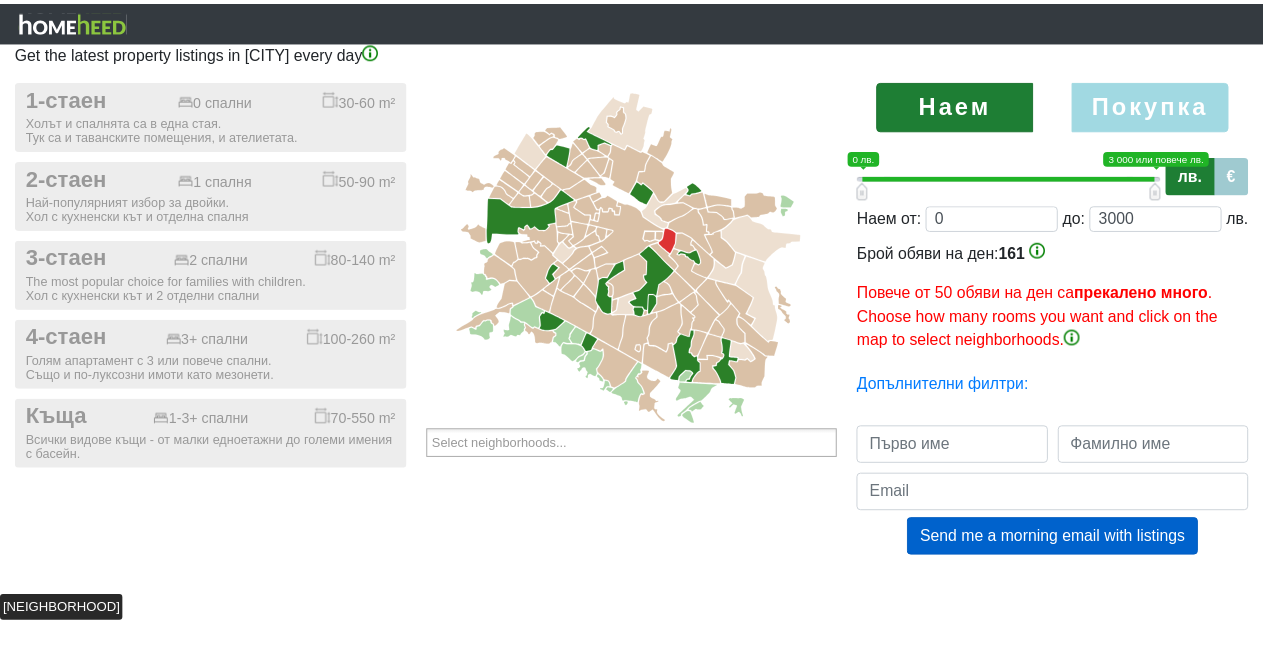 scroll, scrollTop: 0, scrollLeft: 0, axis: both 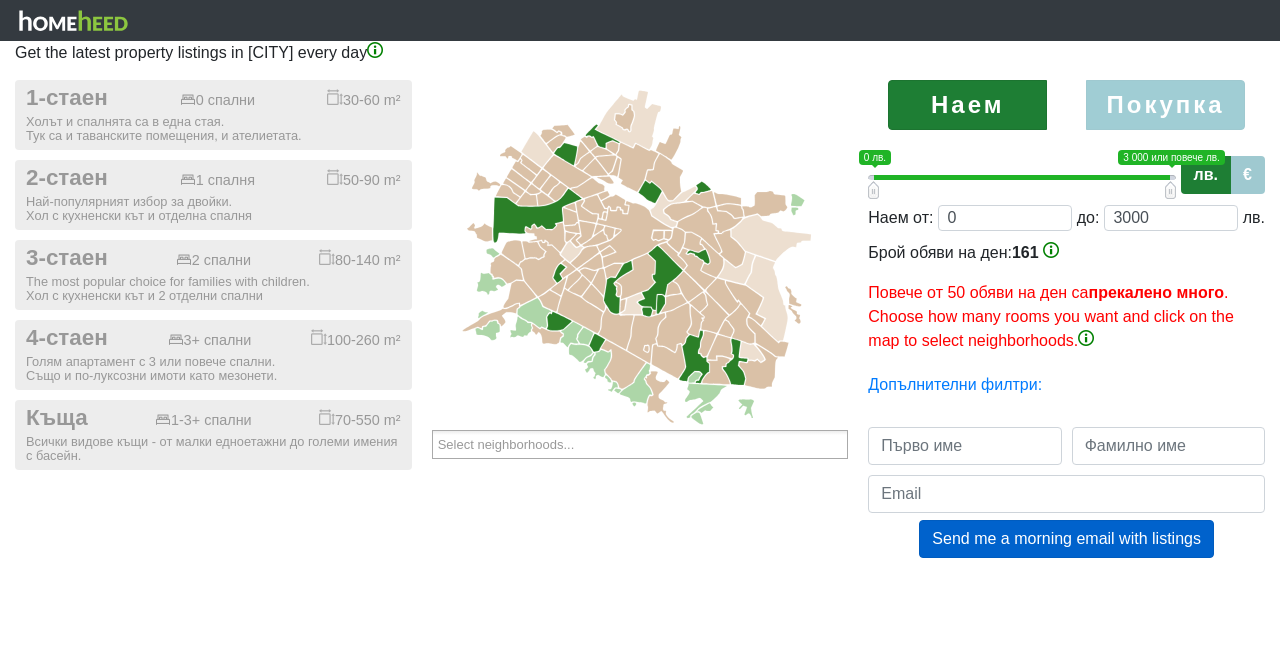 click on "Покупка" at bounding box center [1165, 105] 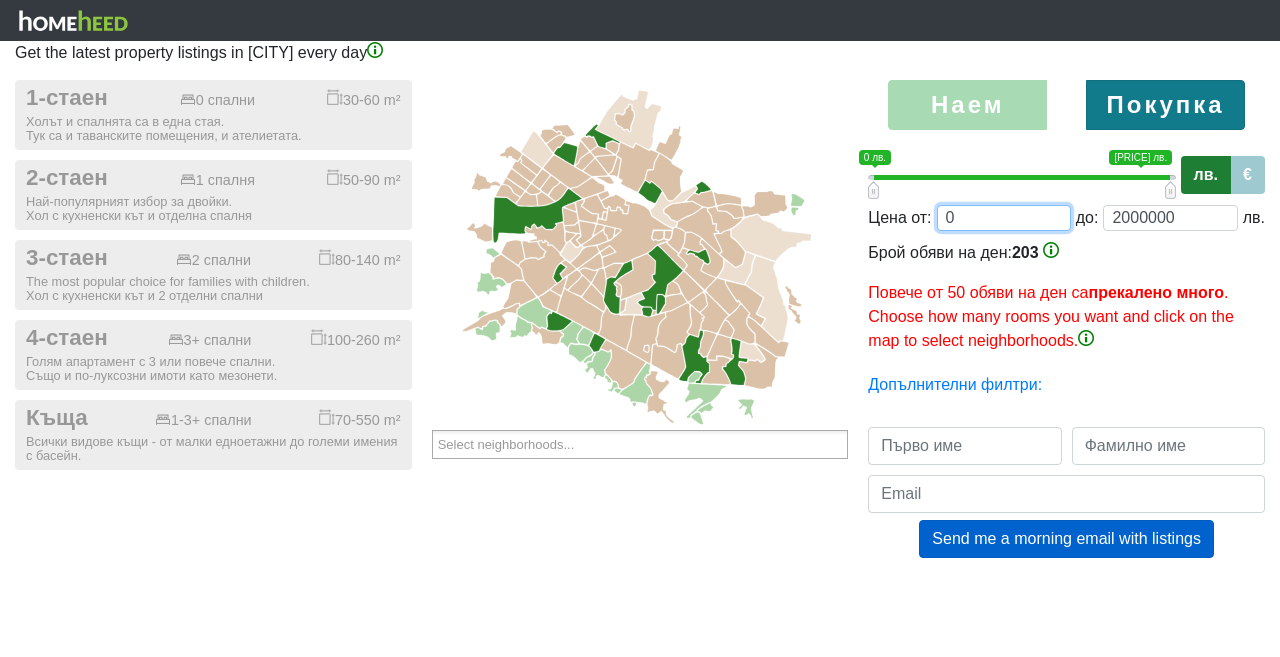 click on "0" at bounding box center [1004, 218] 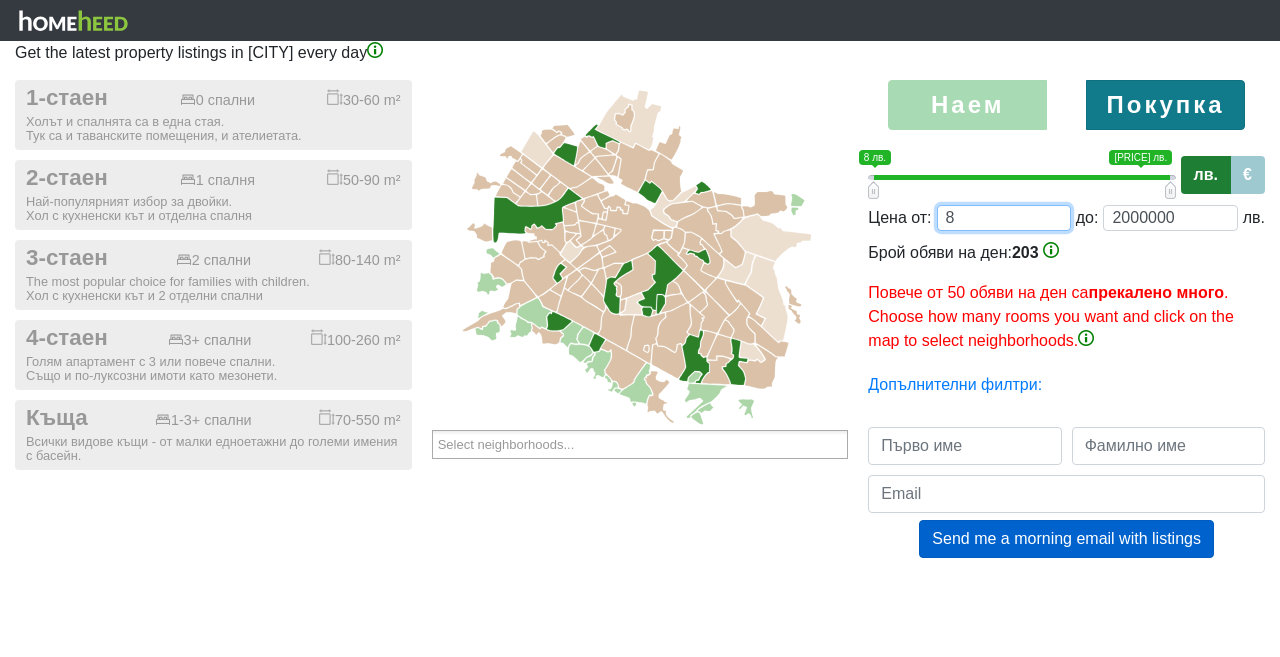 type on "80;2000000" 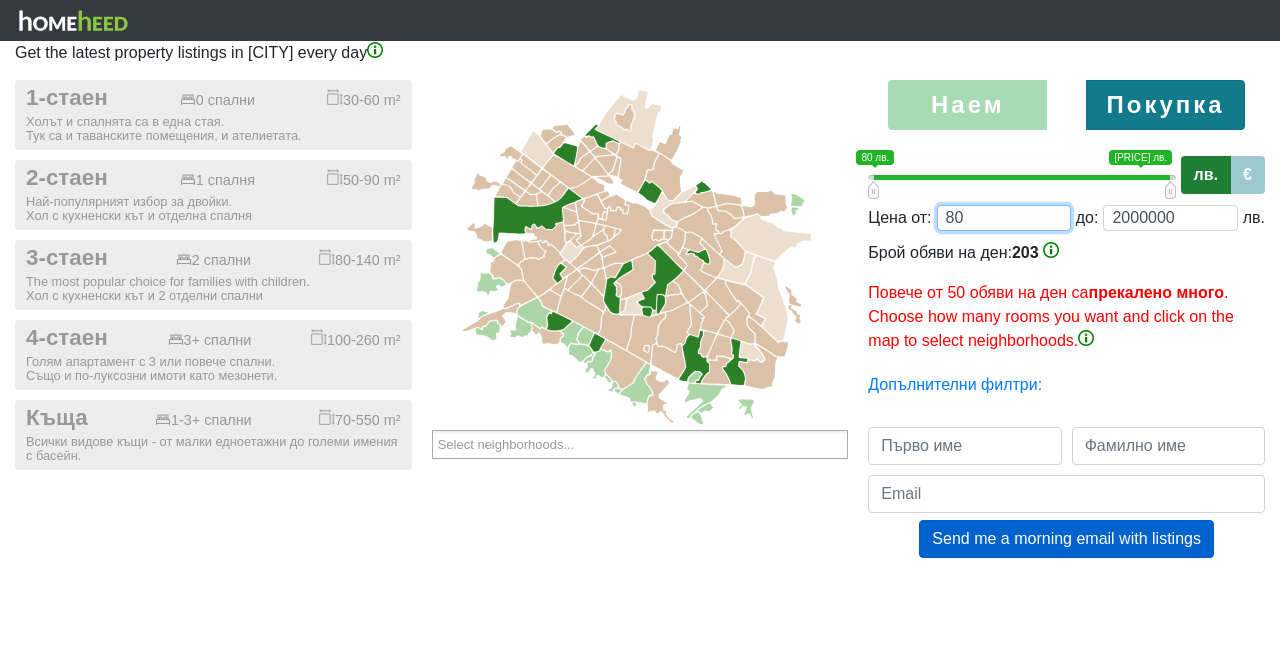 click on "80" at bounding box center (1004, 218) 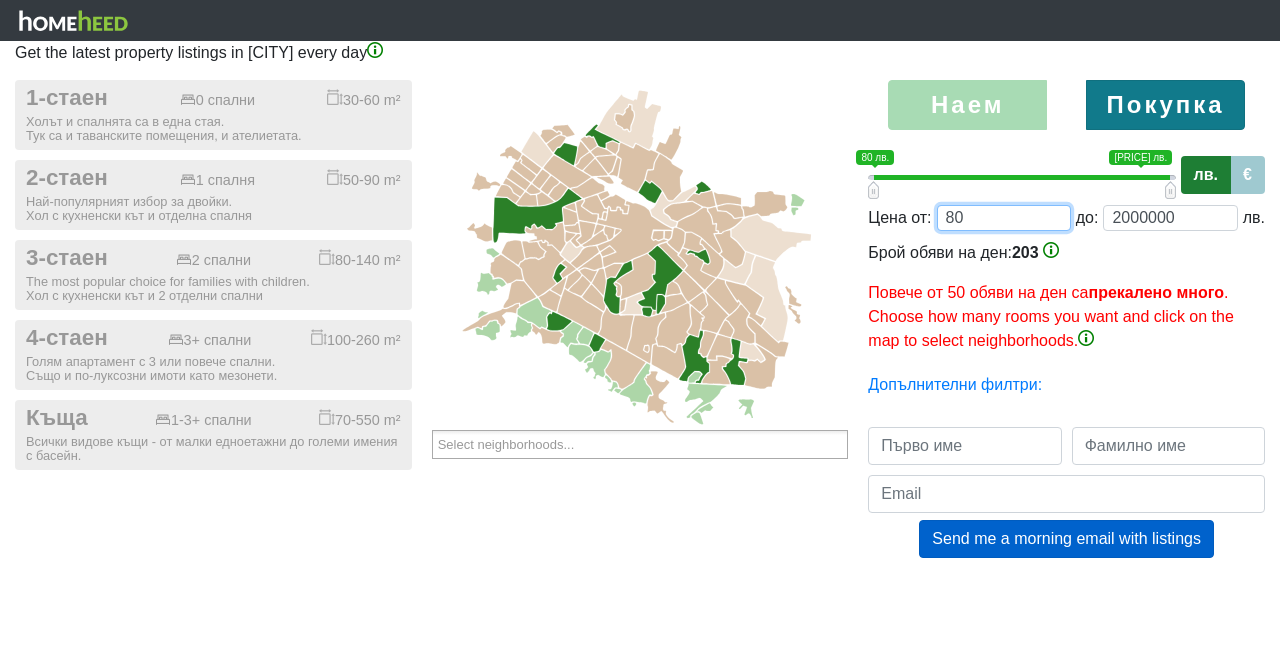 type on "80" 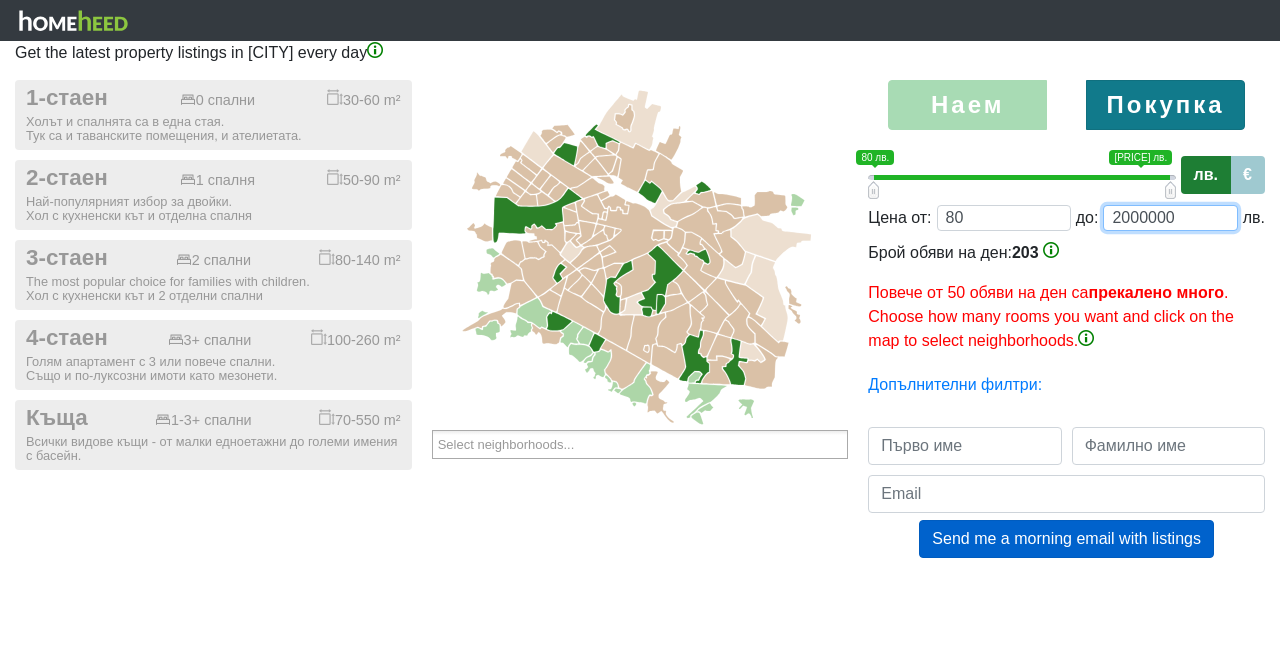 click on "2000000" at bounding box center (1170, 218) 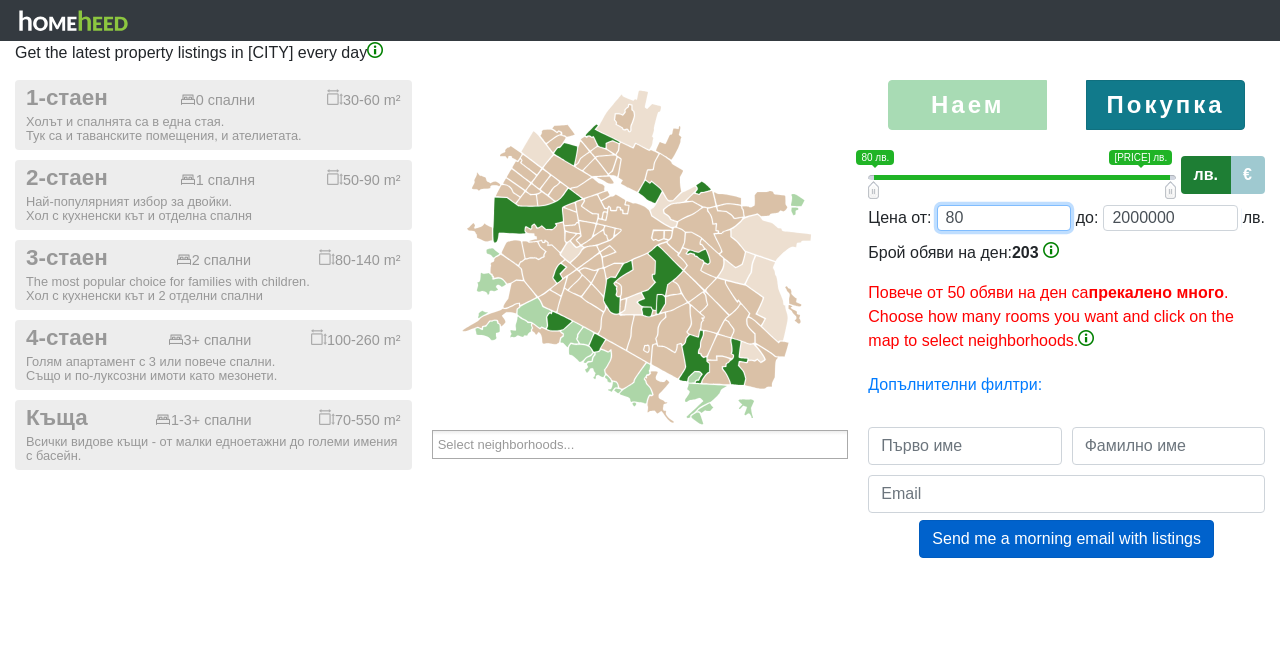 click on "80" at bounding box center [1004, 218] 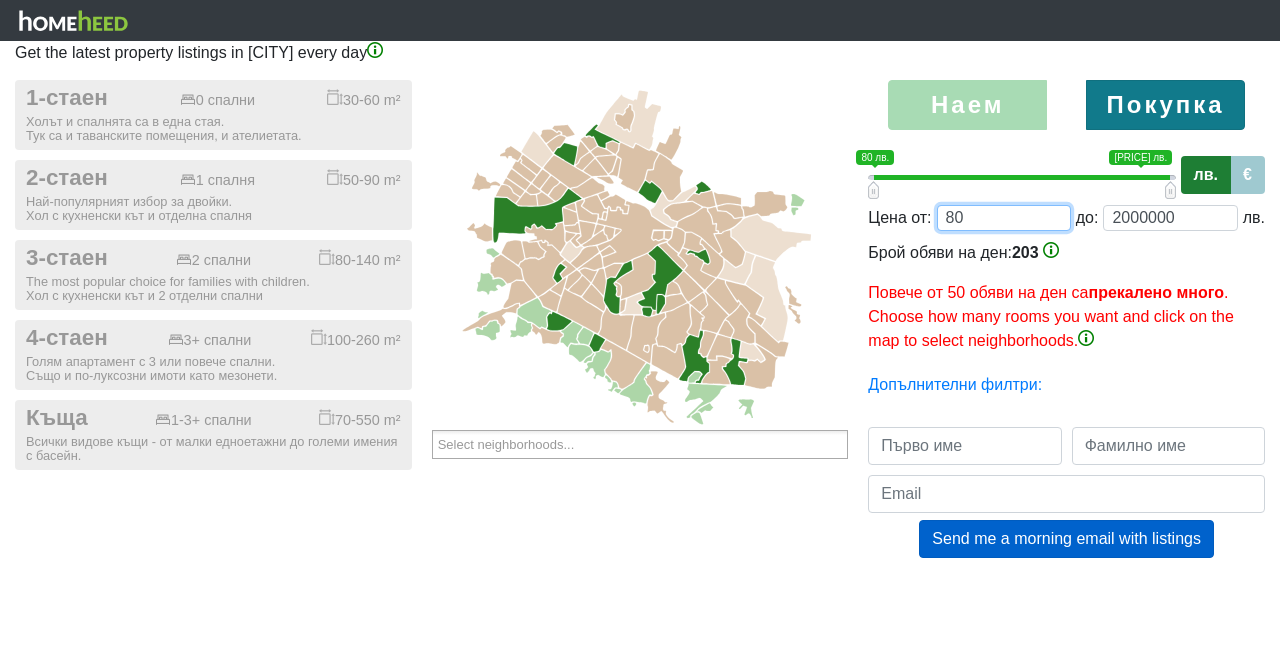 type on "8;2000000" 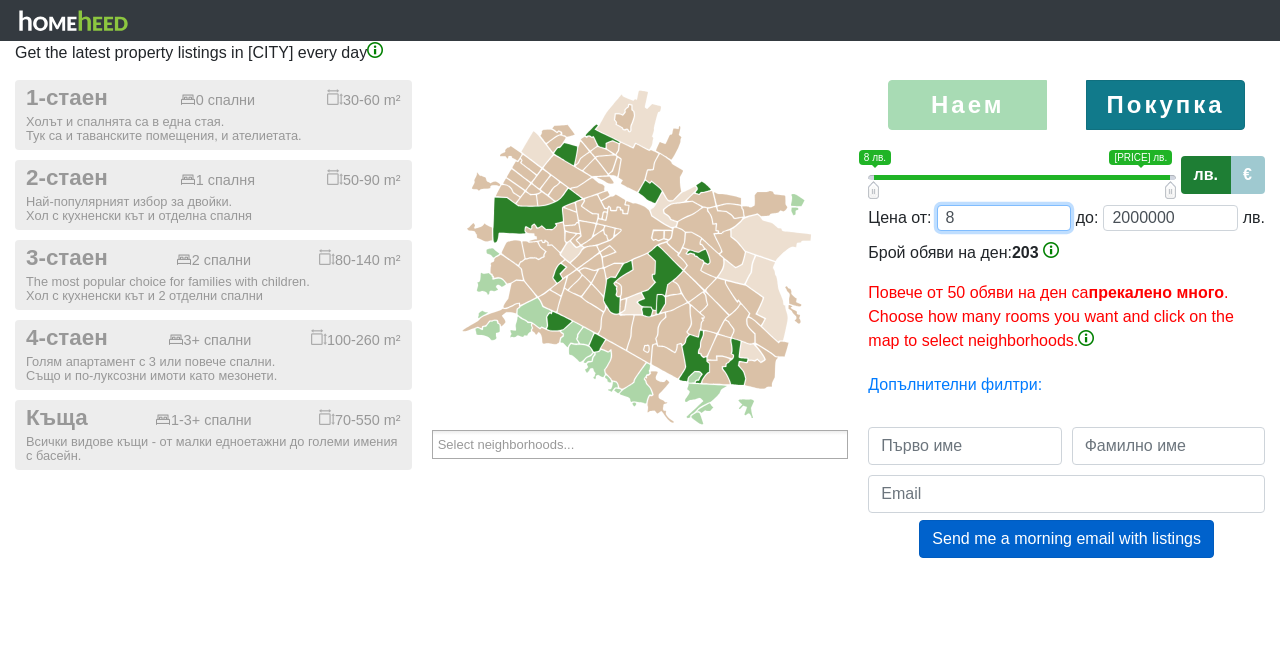 type on "0;2000000" 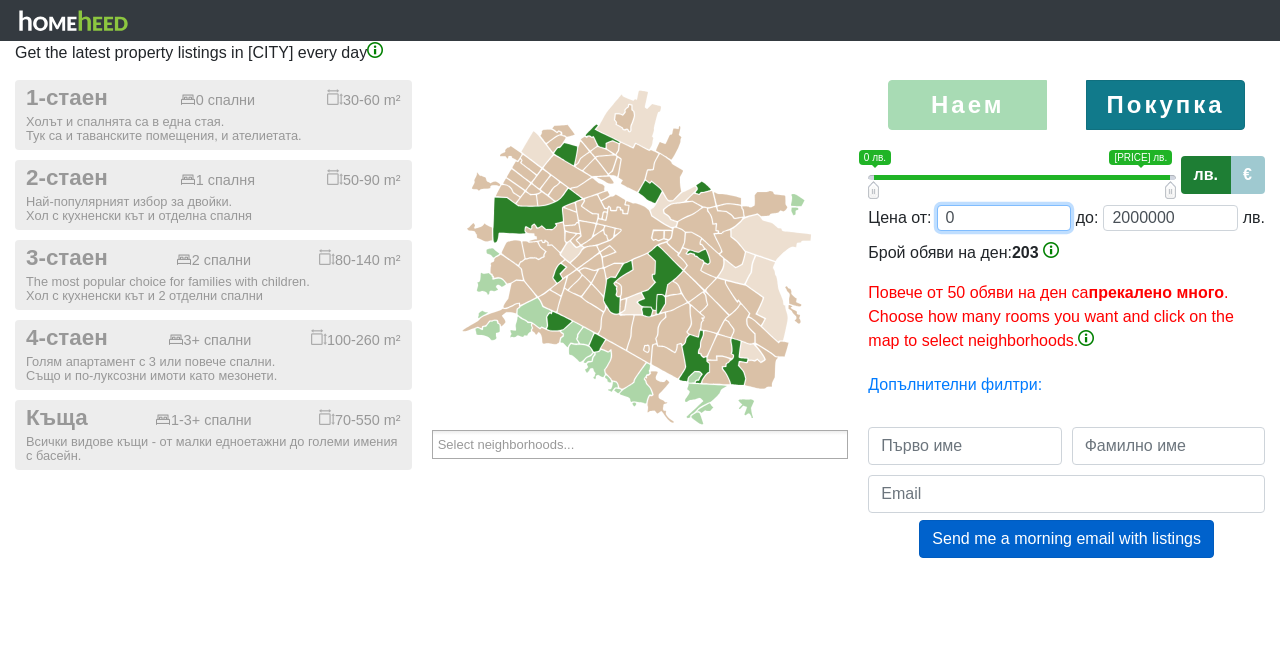 type on "[PRICE];[PRICE]" 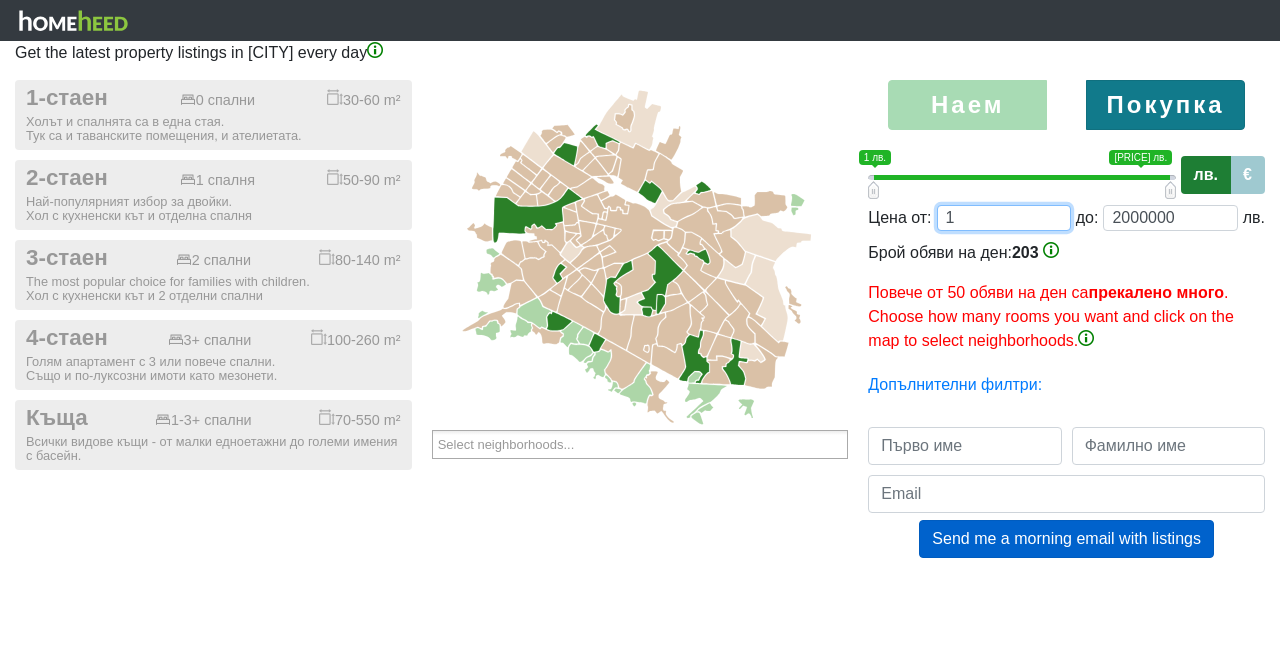type on "16;2000000" 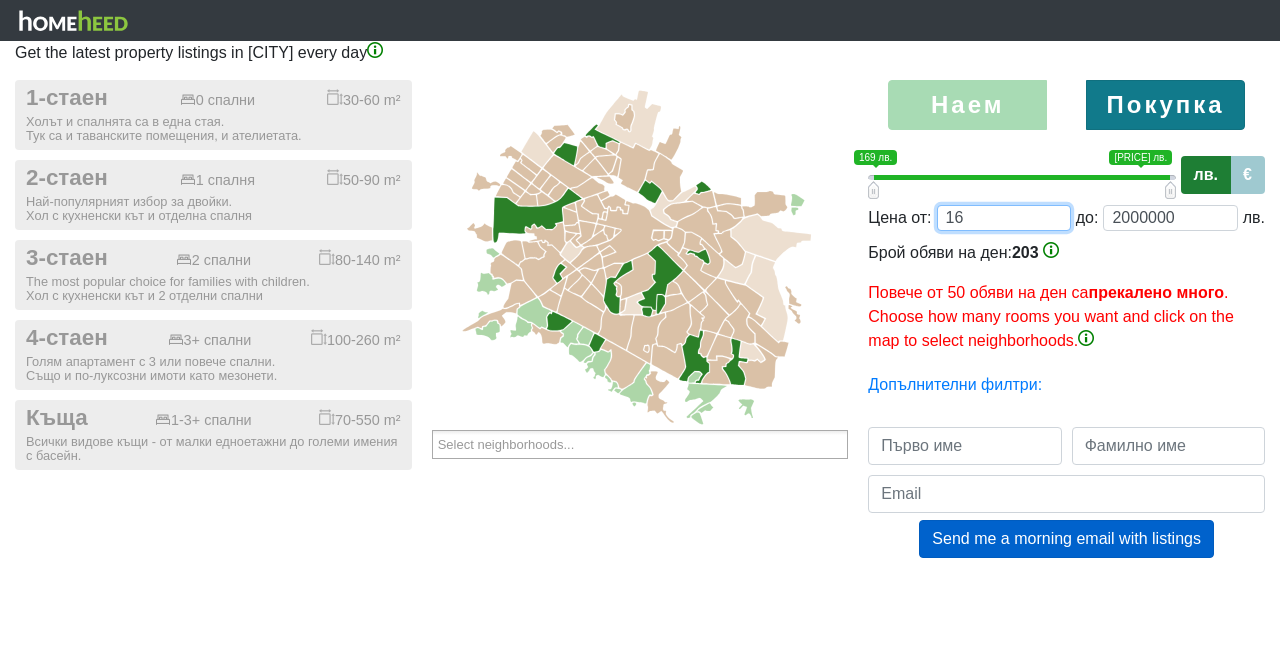type on "[NUMBER];[PRICE]" 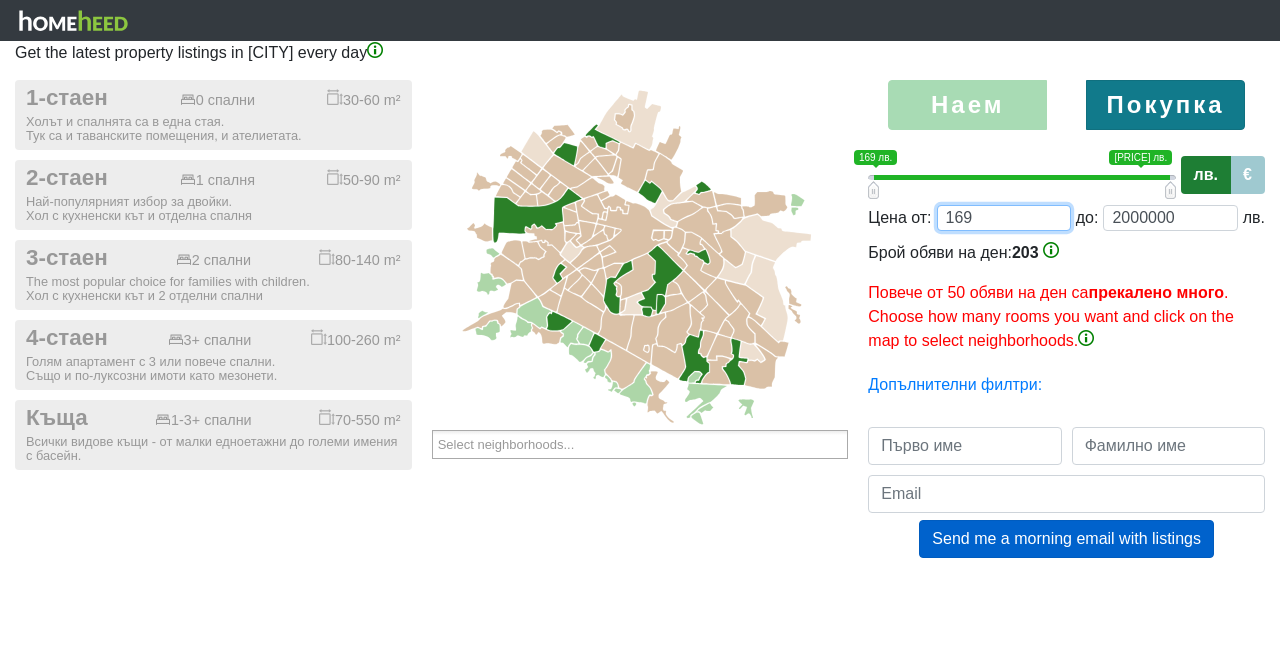 type on "16;2000000" 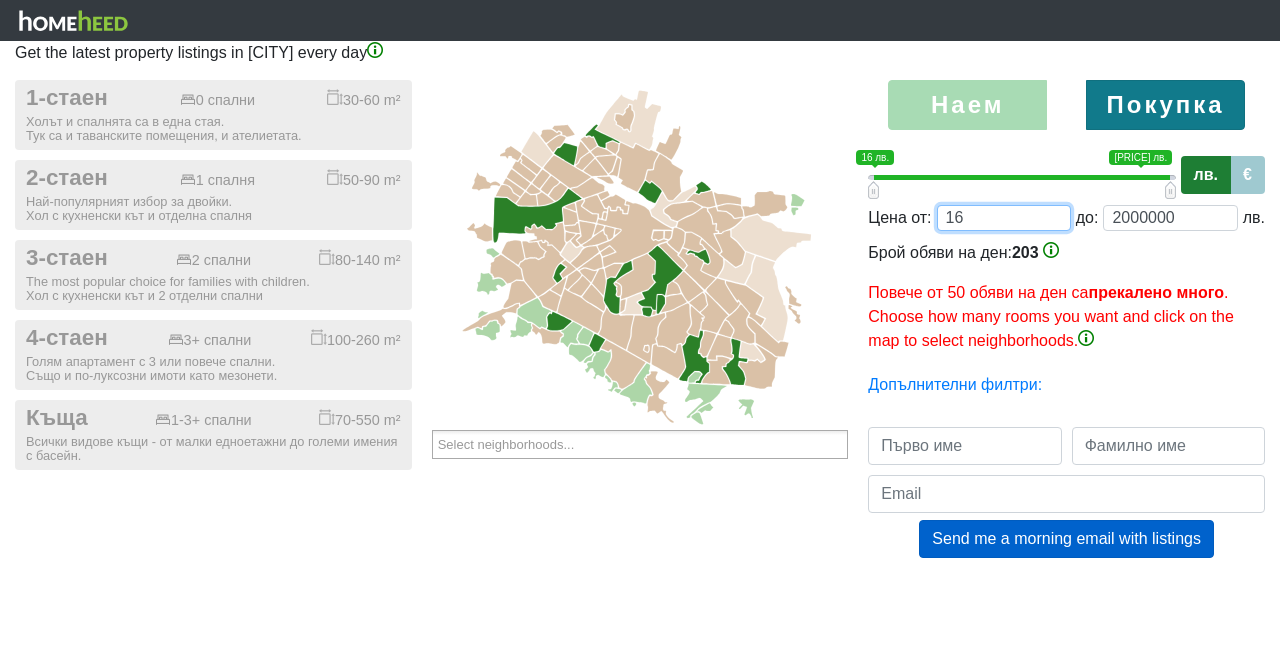 type on "160;2000000" 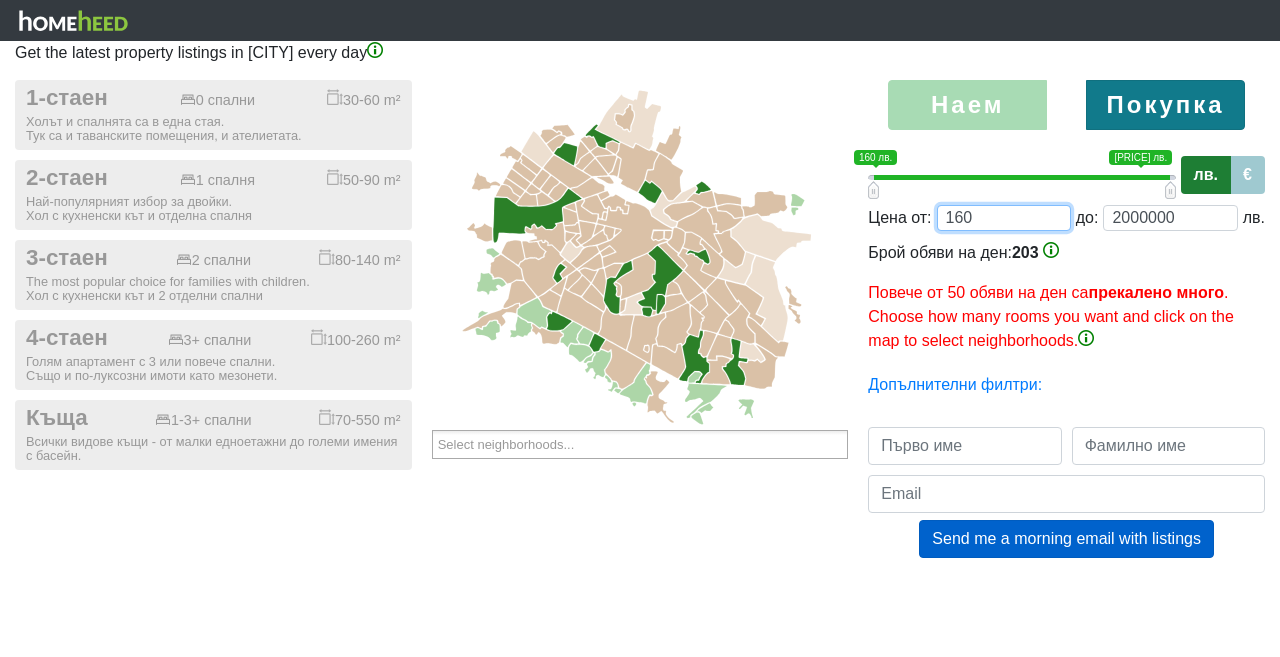 type on "160" 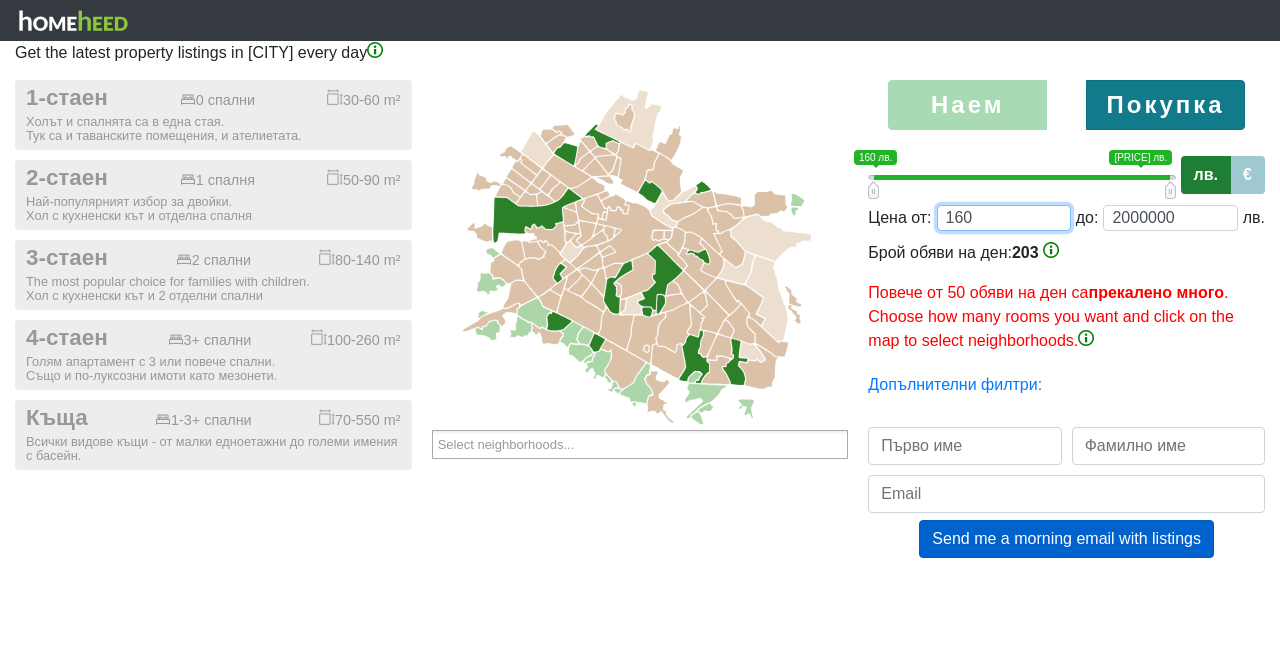 type on "[NUMBER];[PRICE]" 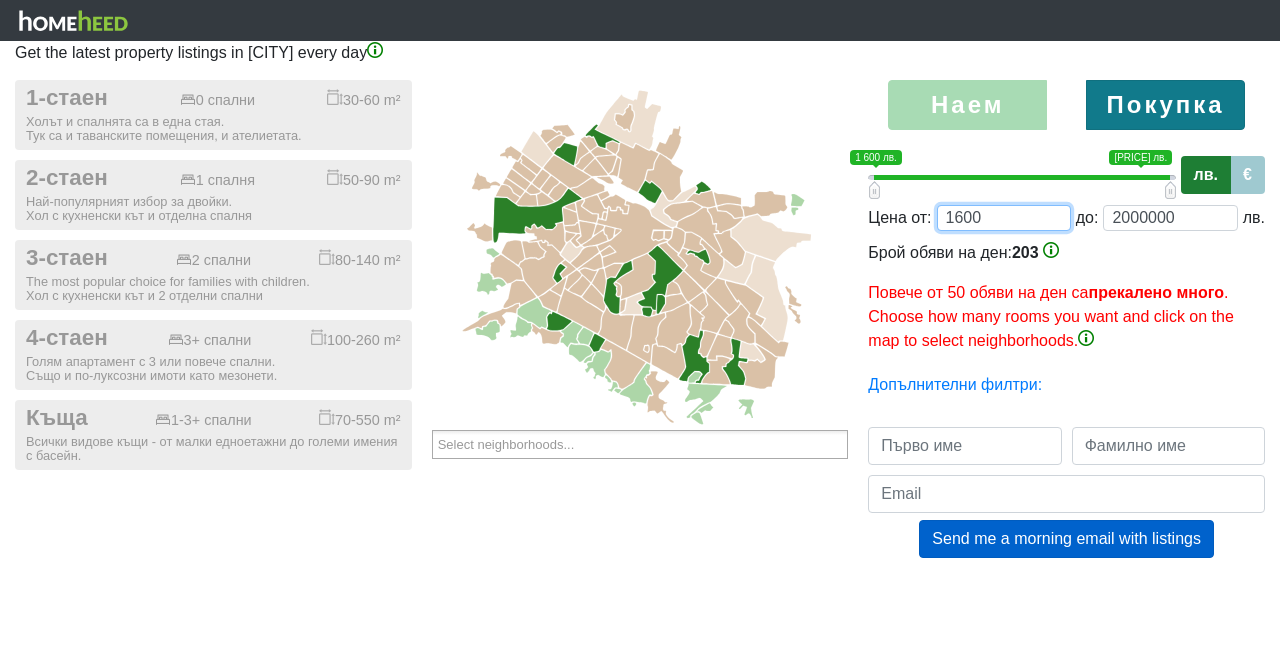 type on "16000;2000000" 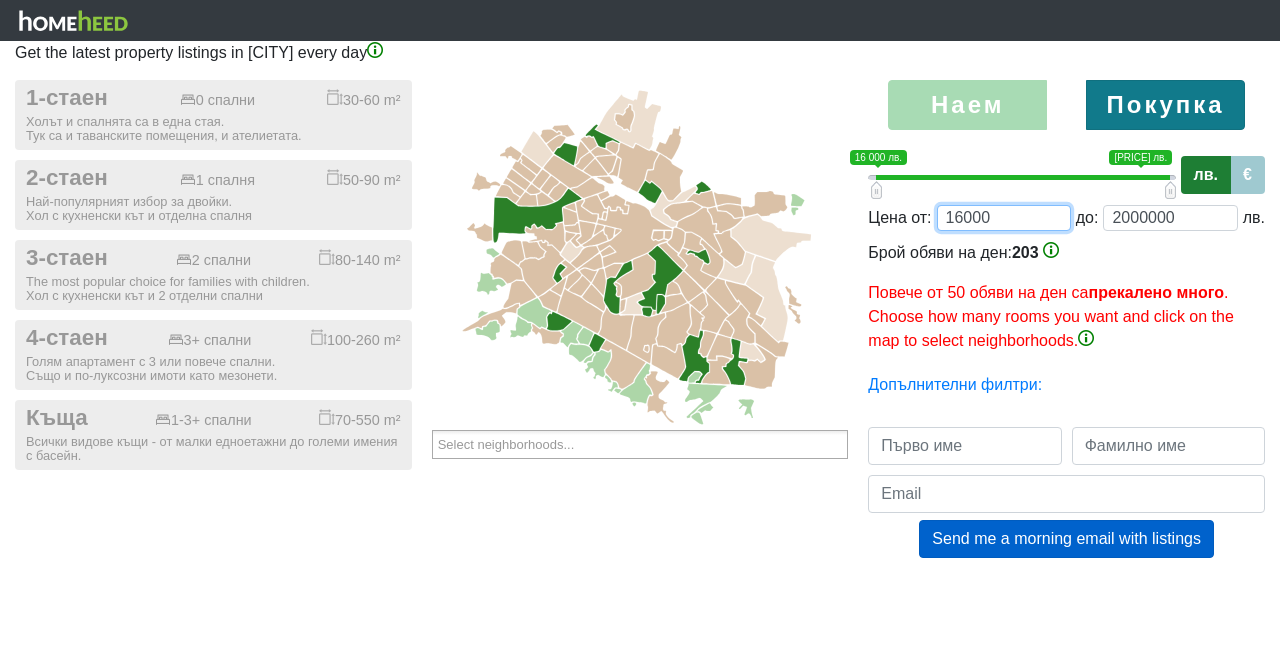 type on "160000;2000000" 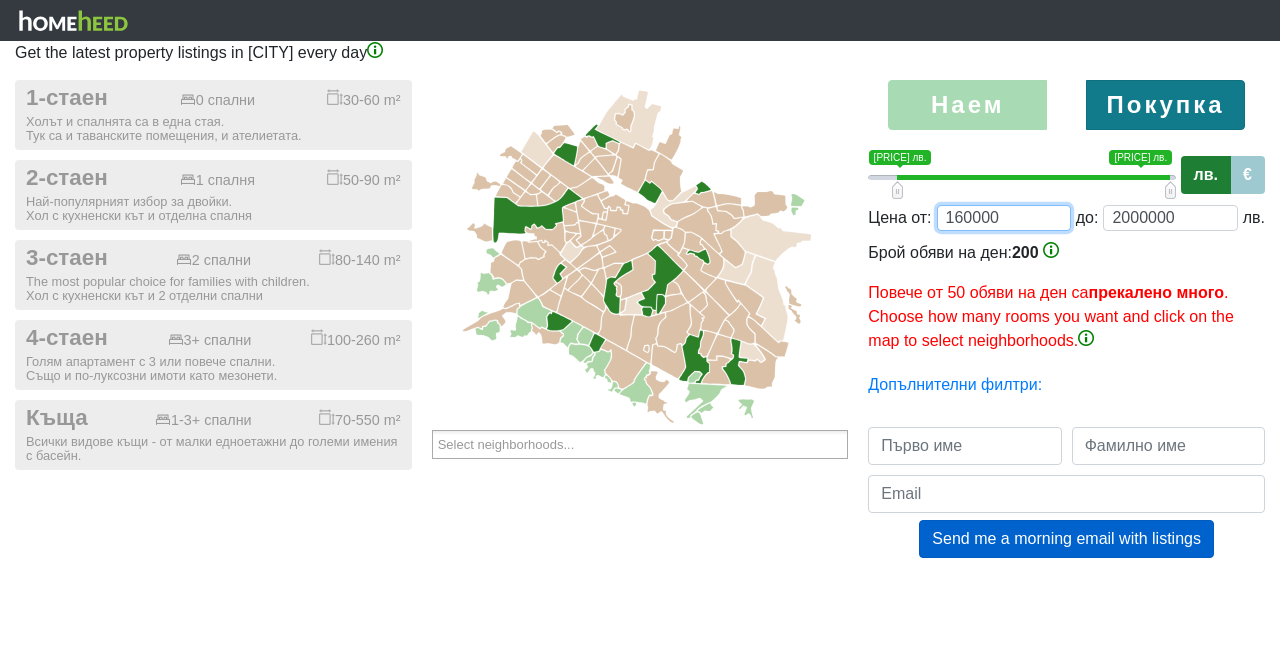 type on "160000" 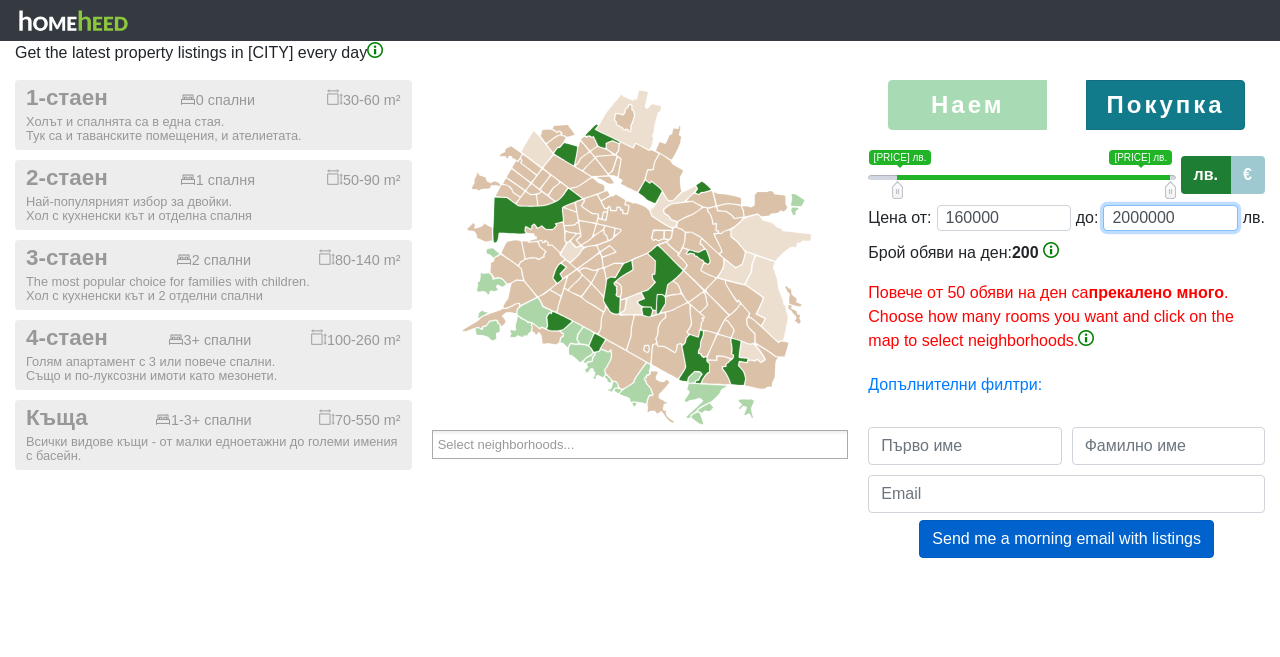 click on "2000000" at bounding box center [1170, 218] 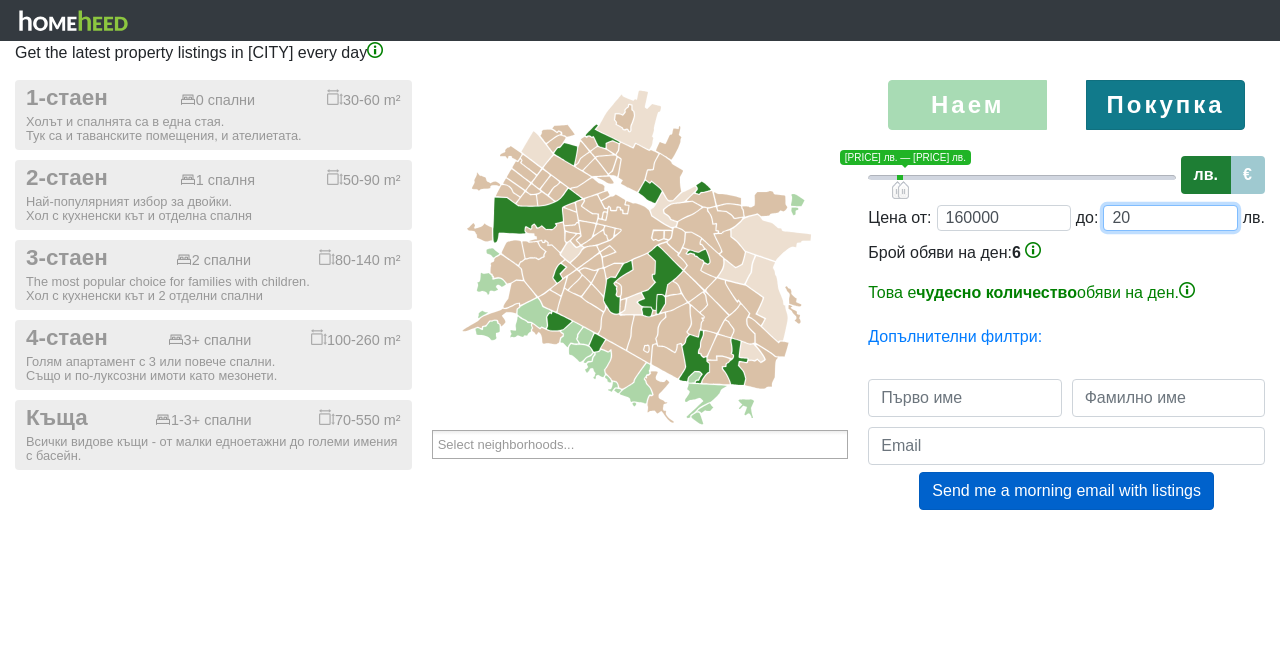 type on "2" 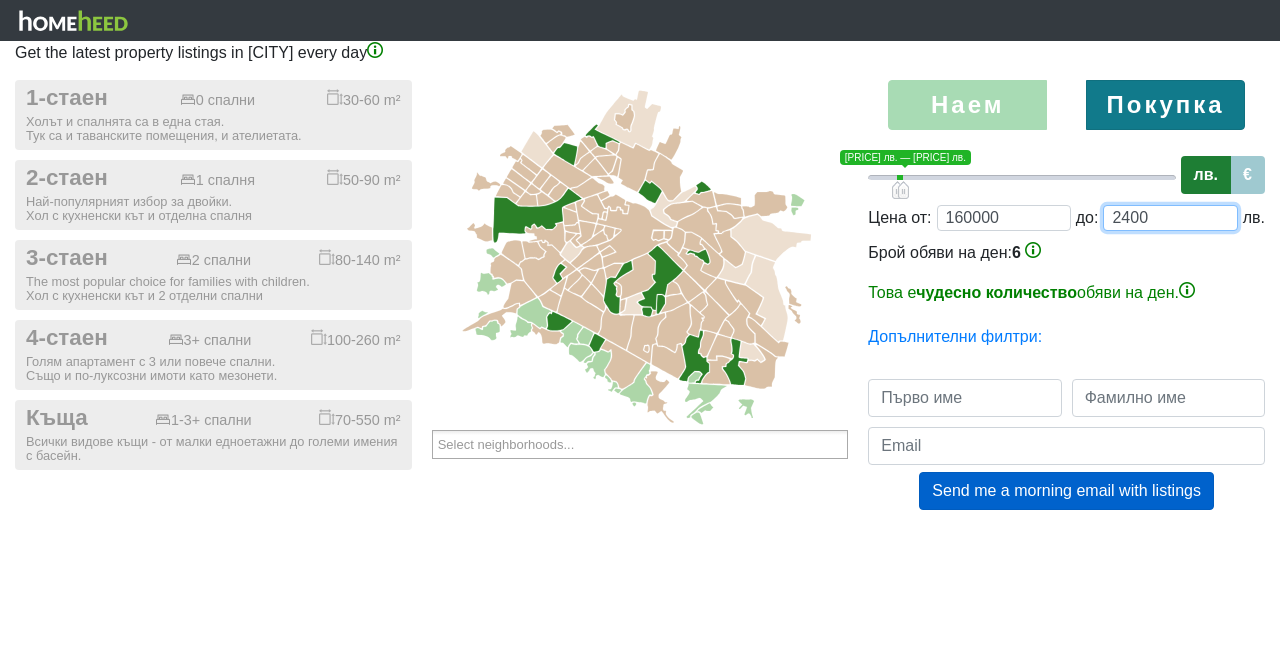 type on "24000" 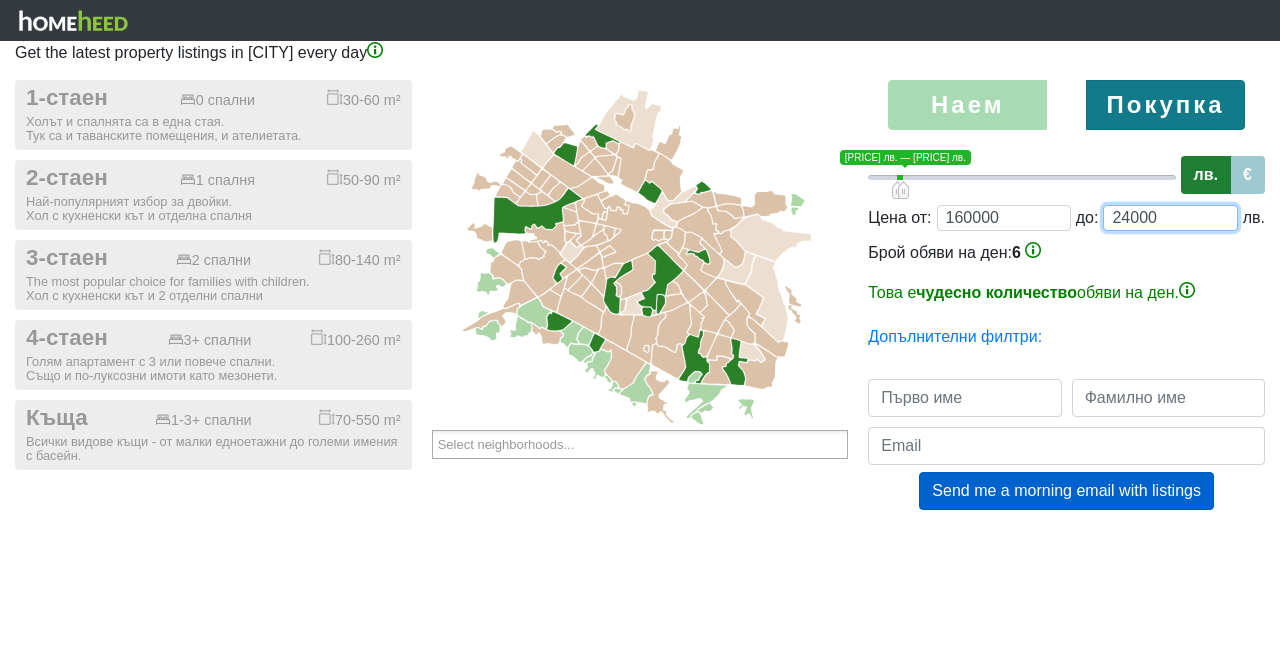 type on "160000;240000" 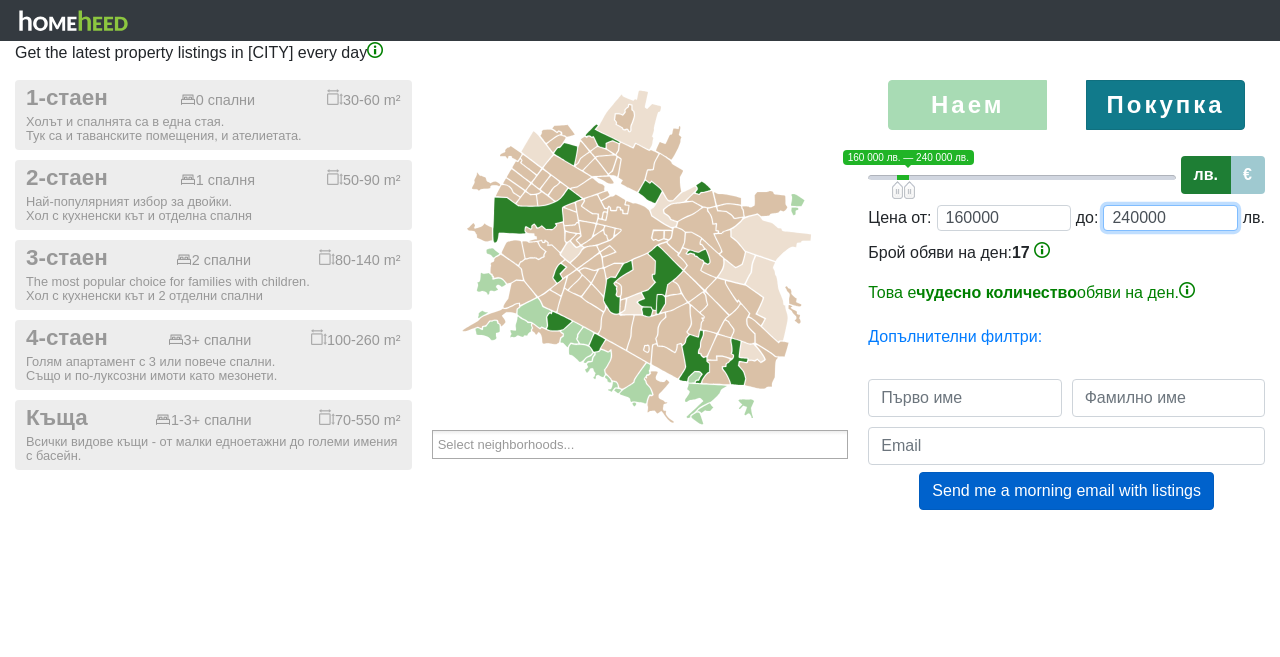 type on "240000" 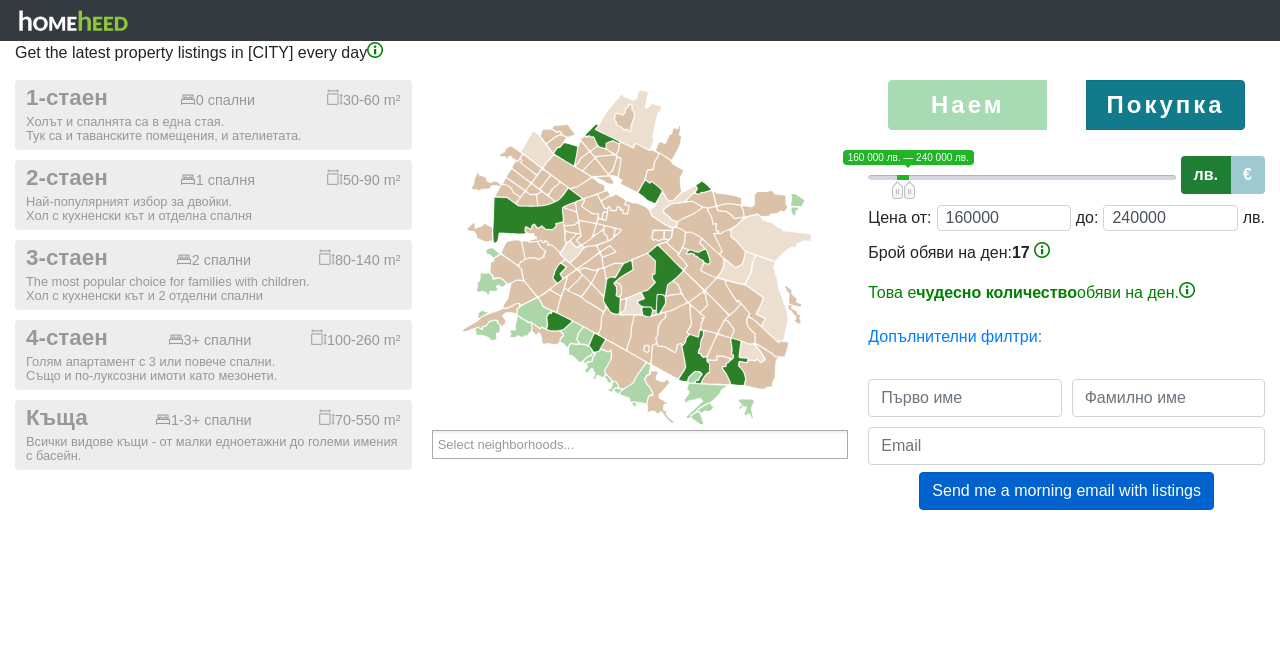 click on "лв." at bounding box center [1206, 175] 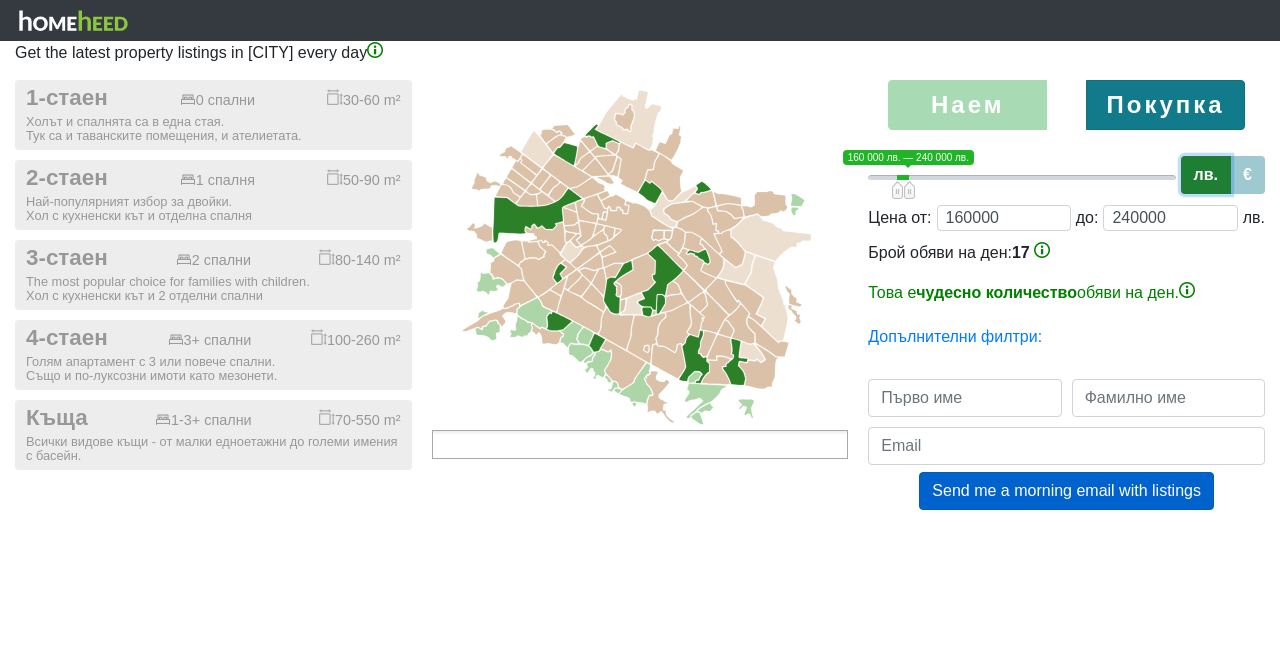 click at bounding box center [640, 444] 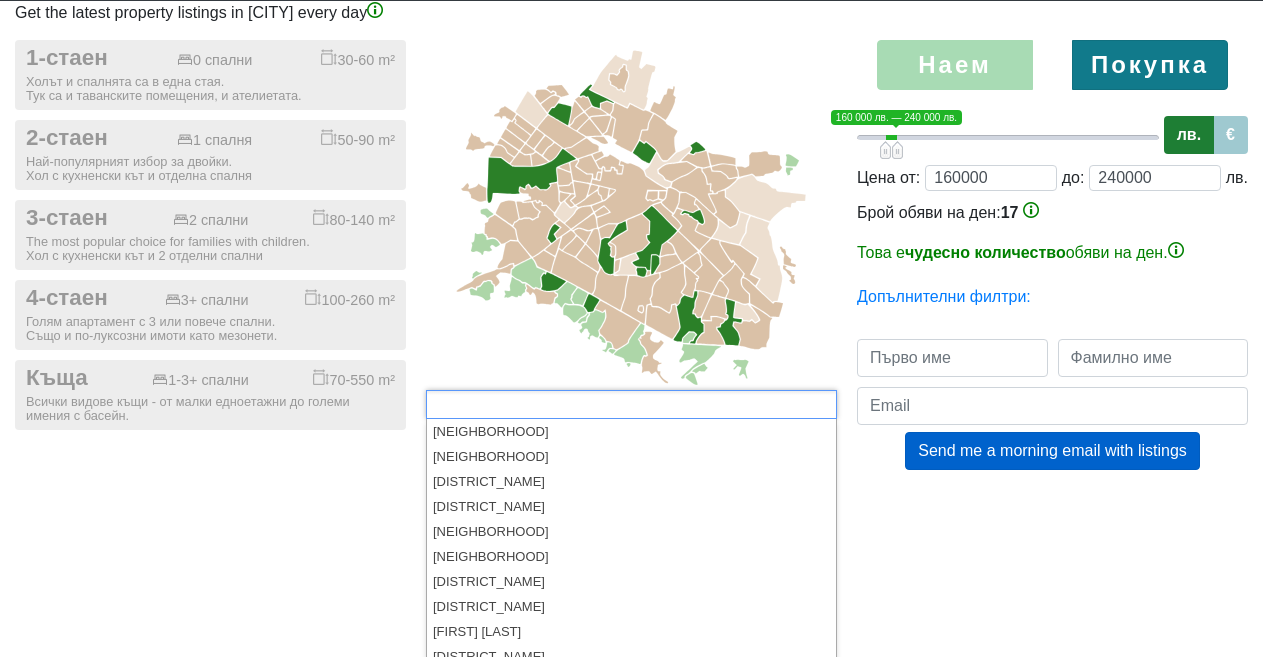 scroll, scrollTop: 43, scrollLeft: 0, axis: vertical 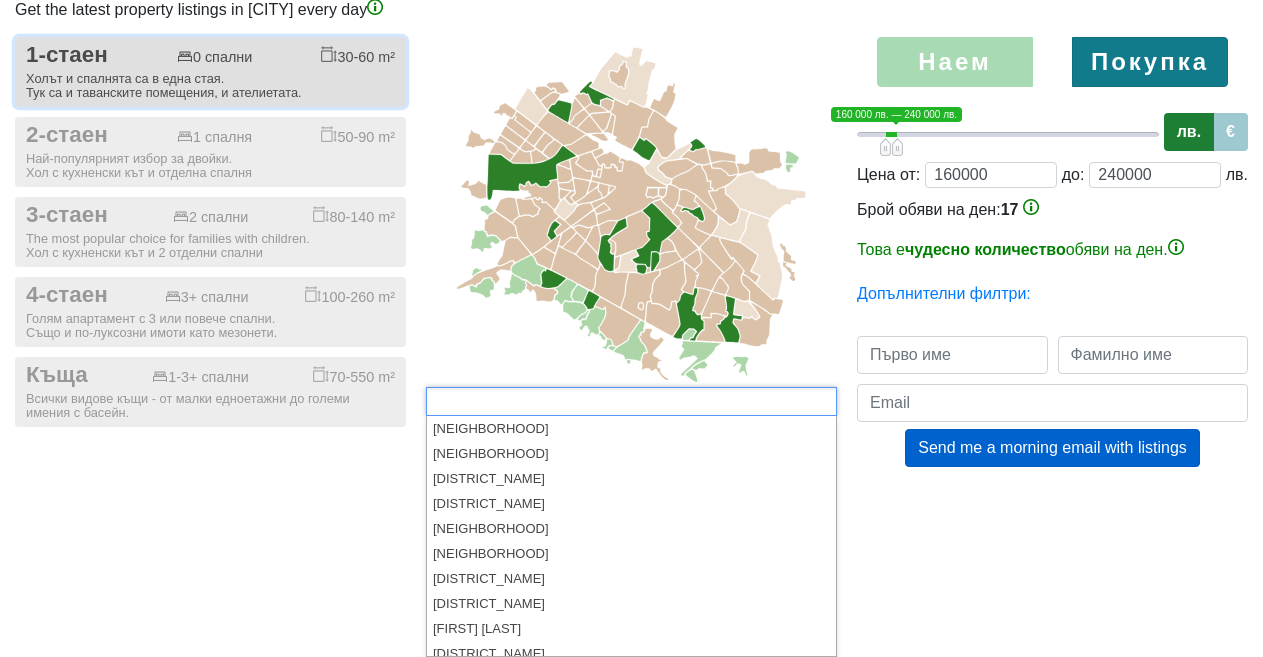 type on "Select neighborhoods..." 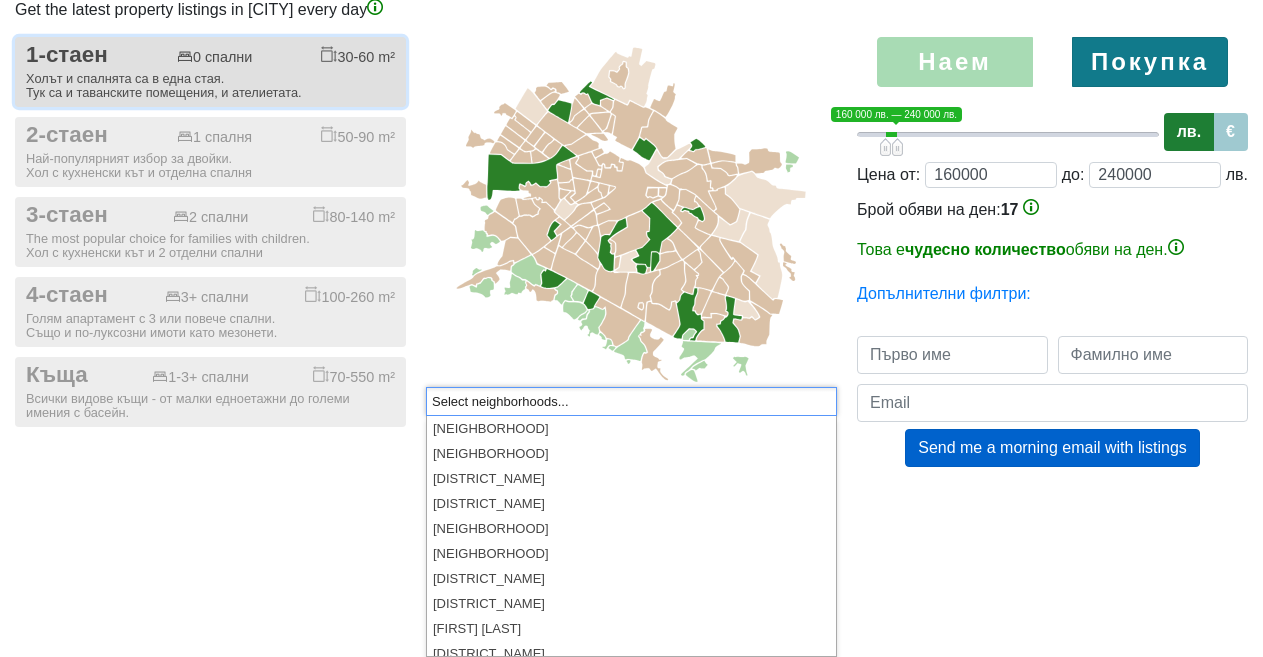 click on "[ROOM_TYPE]
[BEDROOM_COUNT] bedrooms
30-60 m²
The living room and bedroom are in one room. Attic spaces and studios are also here." at bounding box center (210, 72) 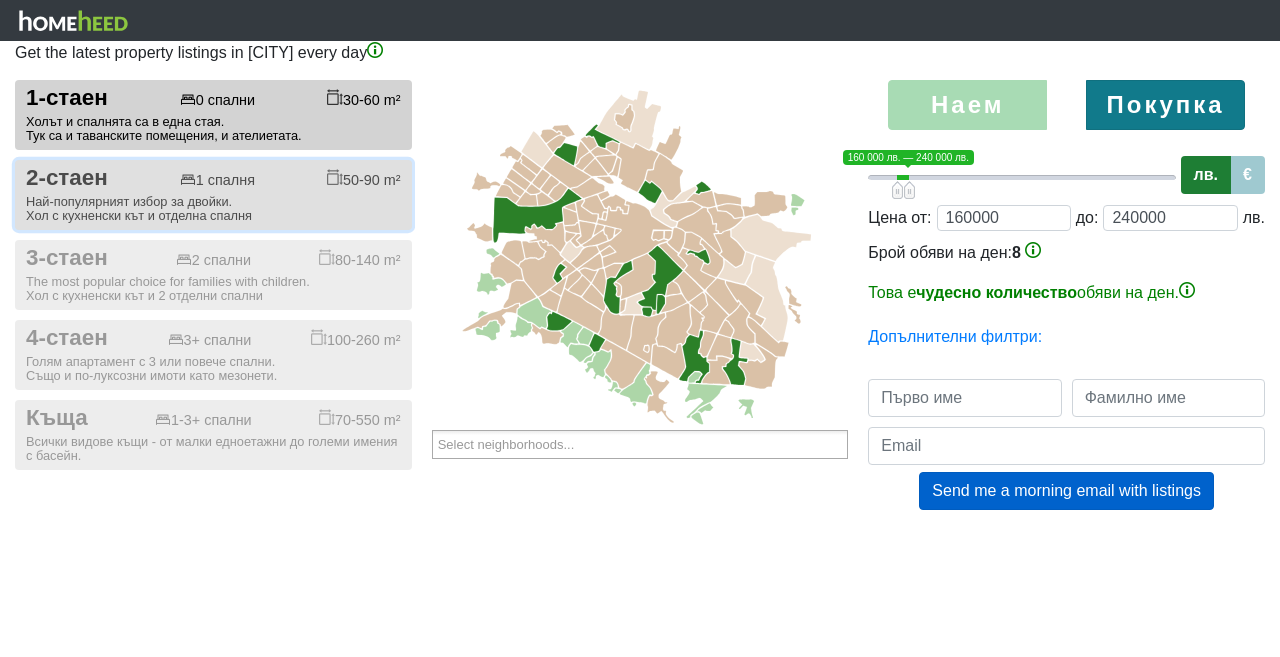 click on "1 спалня" at bounding box center [217, 180] 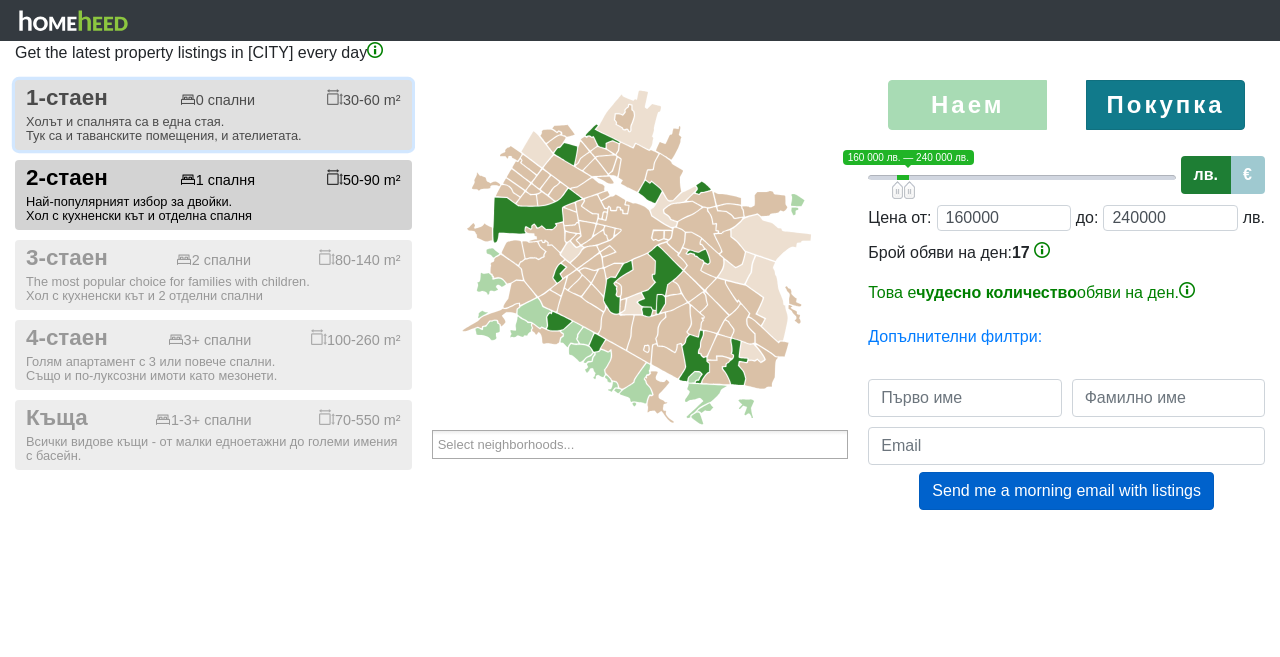 click on "[ROOM_TYPE]
[BEDROOM_COUNT] bedrooms
30-60 m²
The living room and bedroom are in one room. Attic spaces and studios are also here." at bounding box center [213, 115] 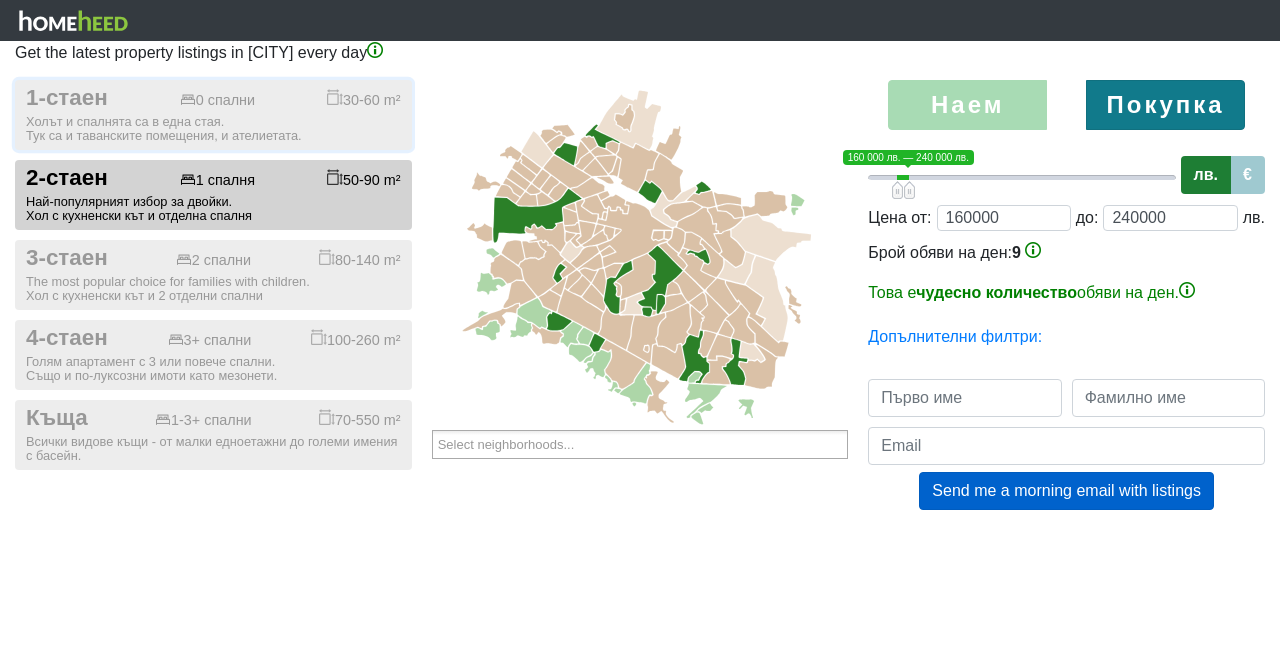 type 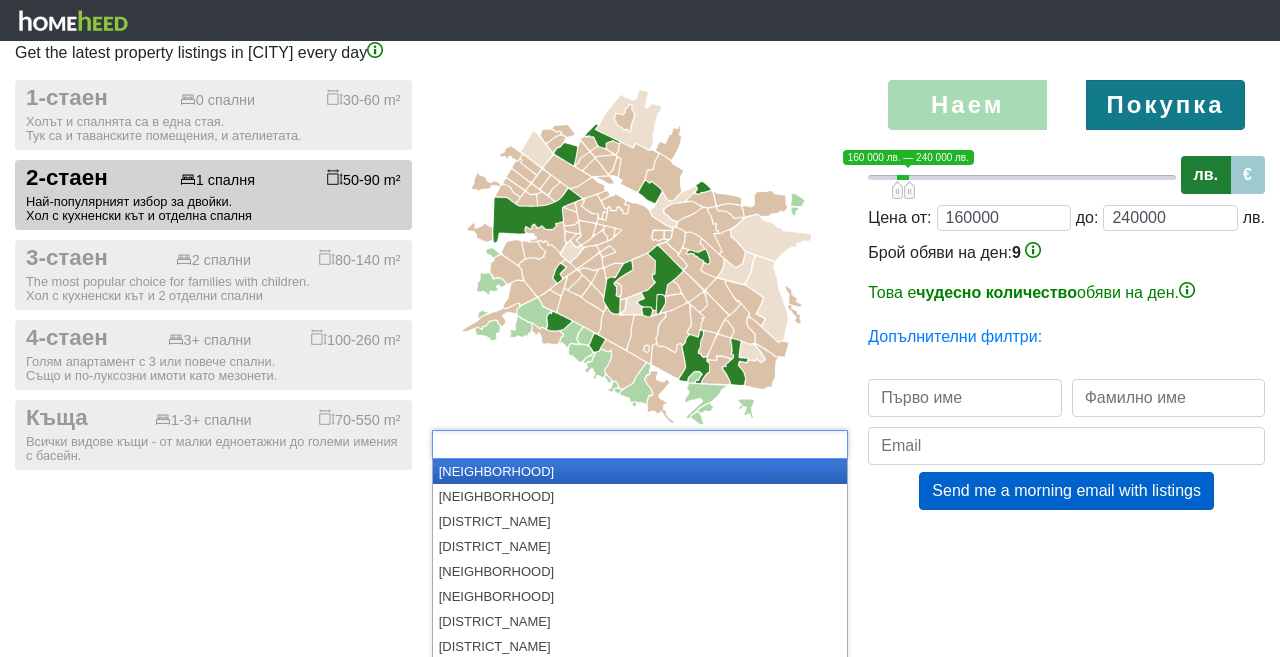 click at bounding box center [506, 444] 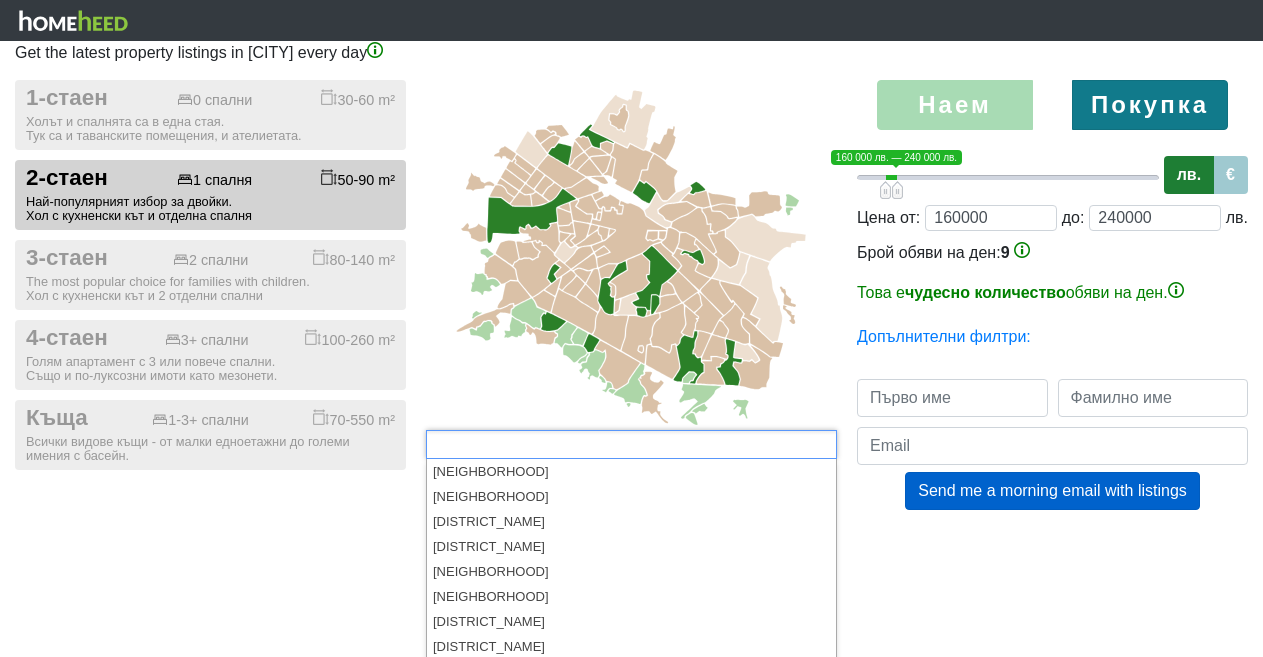 scroll, scrollTop: 210, scrollLeft: 0, axis: vertical 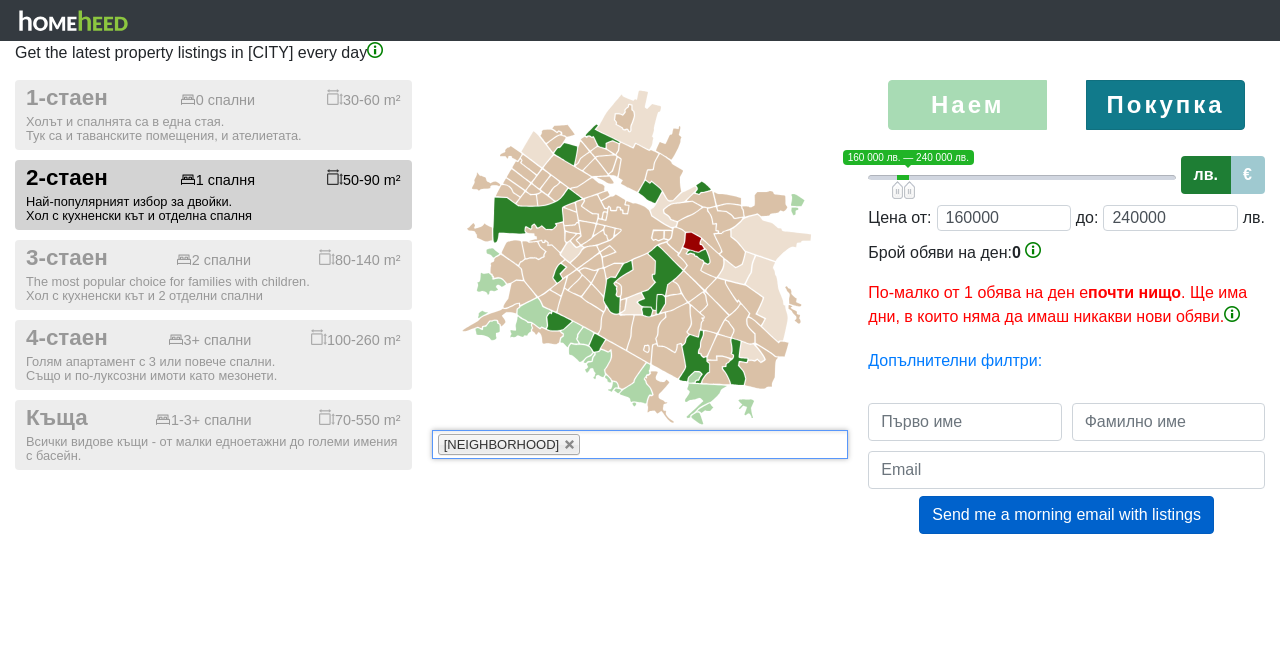 click on "[NEIGHBORHOOD]" at bounding box center [640, 444] 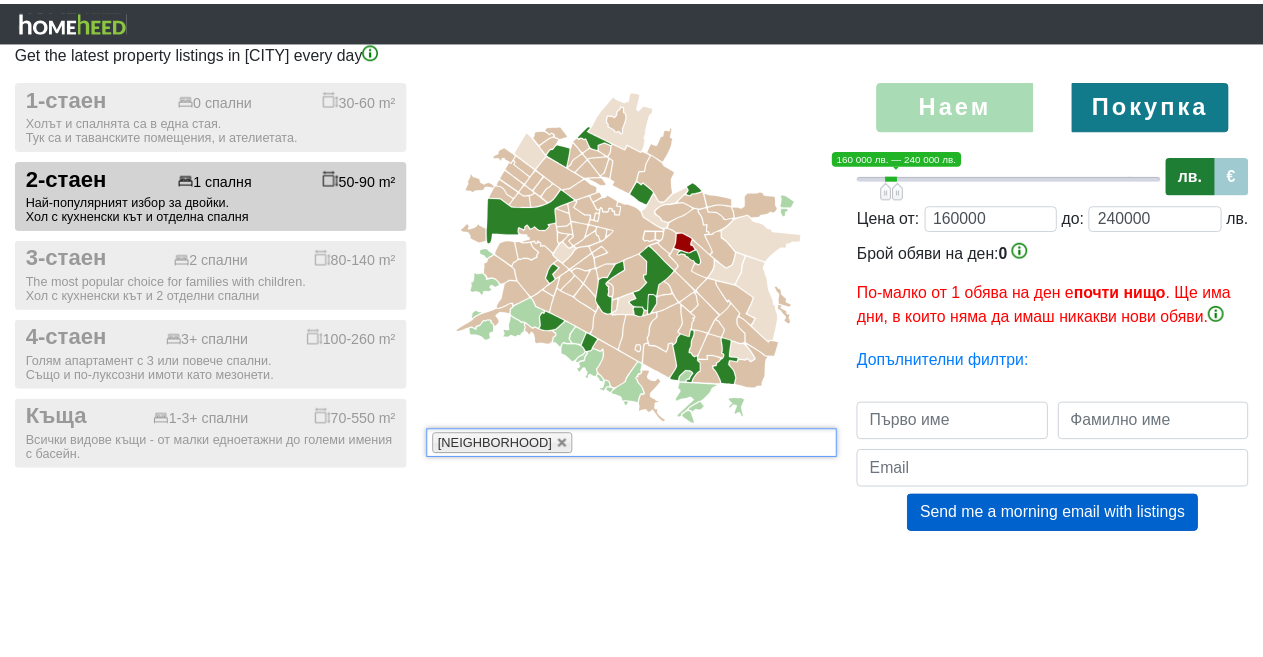 scroll, scrollTop: 0, scrollLeft: 0, axis: both 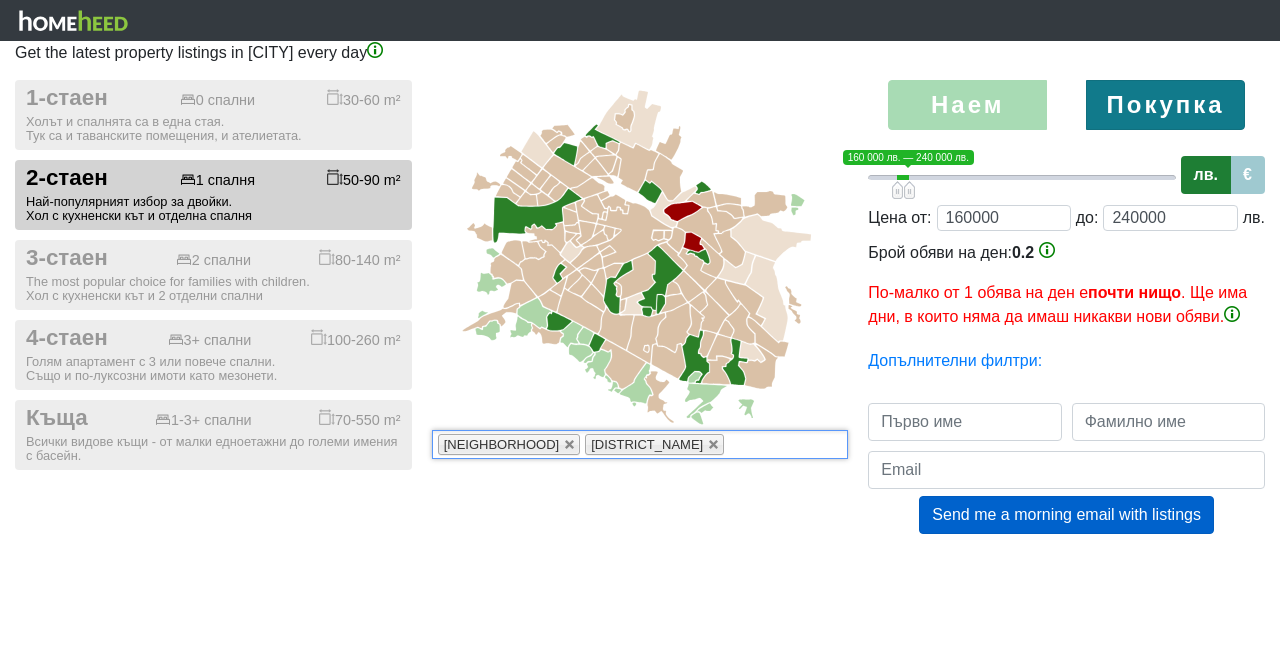 click on "[NEIGHBORHOOD] [NEIGHBORHOOD]" at bounding box center (640, 444) 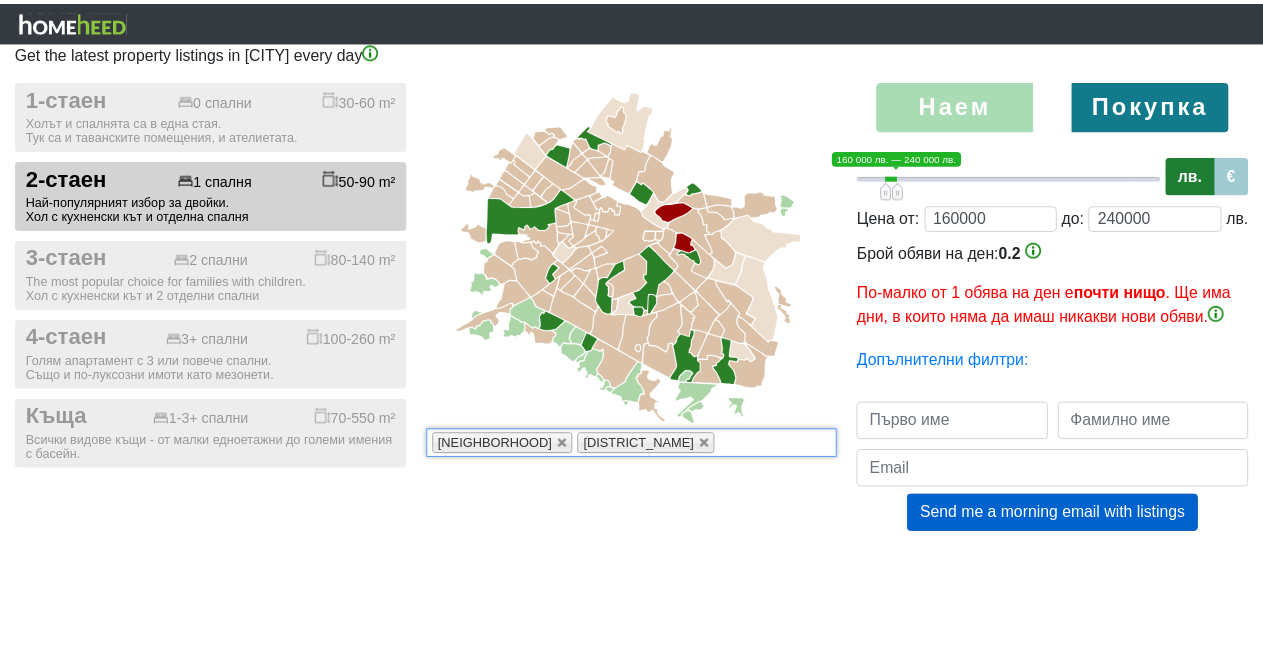 scroll, scrollTop: 0, scrollLeft: 0, axis: both 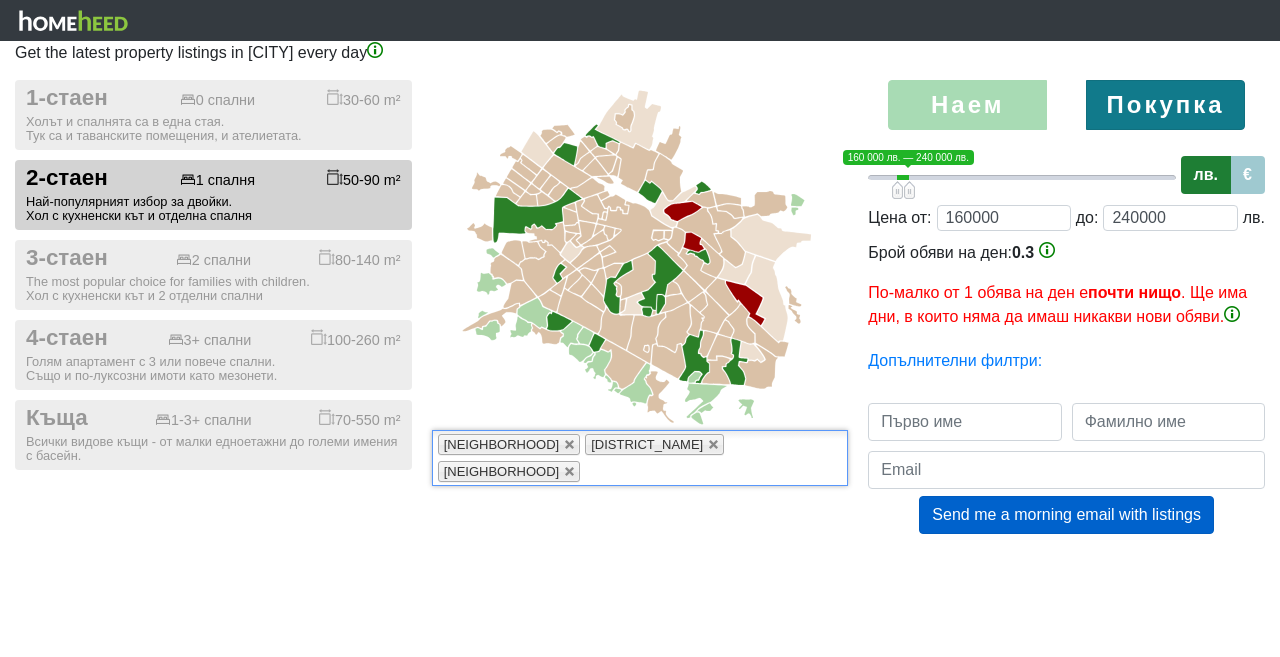 click at bounding box center (597, 471) 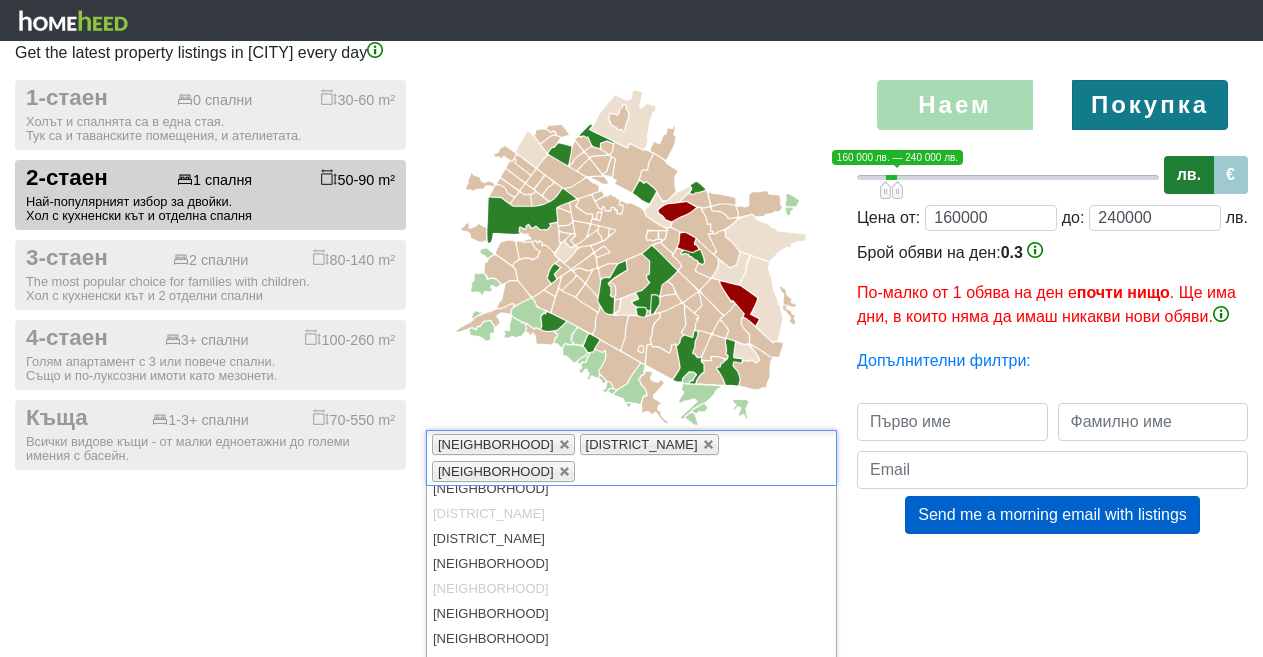 scroll, scrollTop: 0, scrollLeft: 0, axis: both 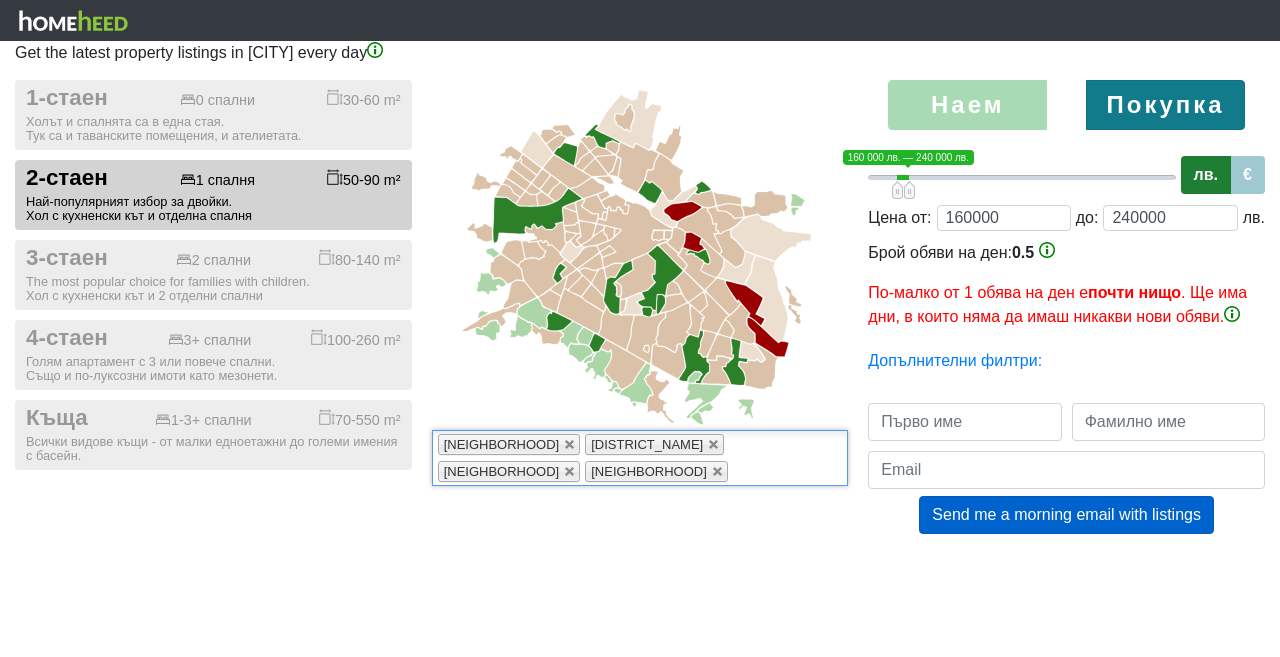 click at bounding box center (745, 471) 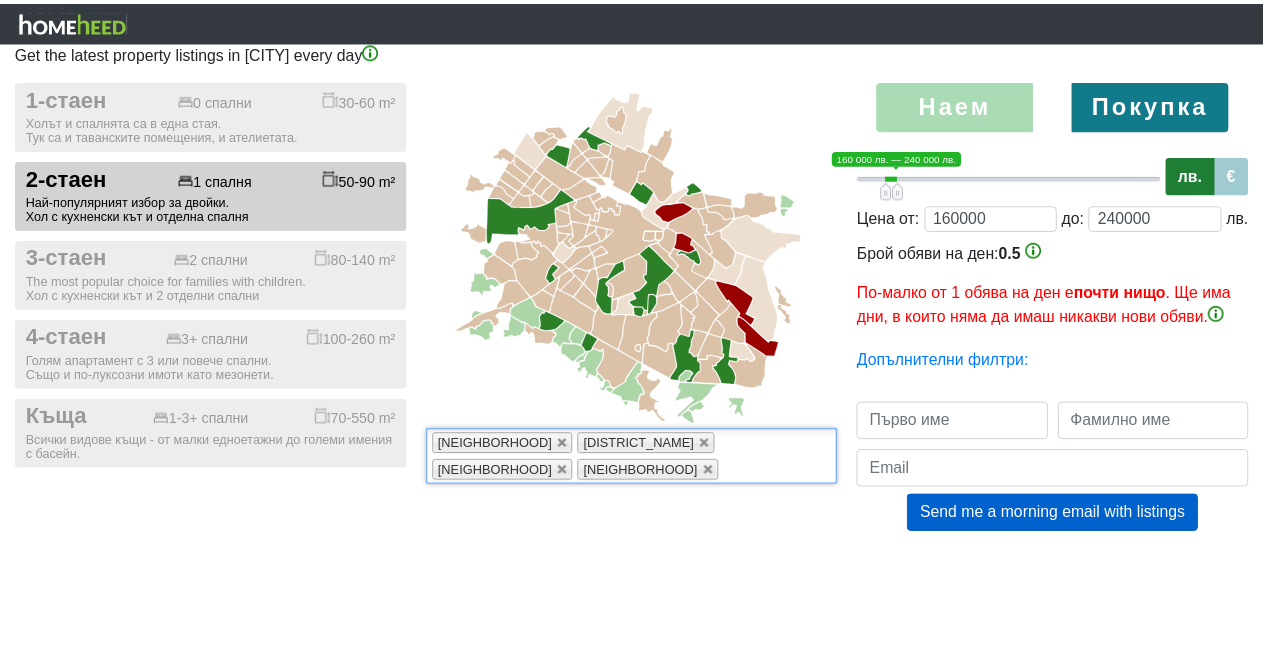 scroll, scrollTop: 0, scrollLeft: 0, axis: both 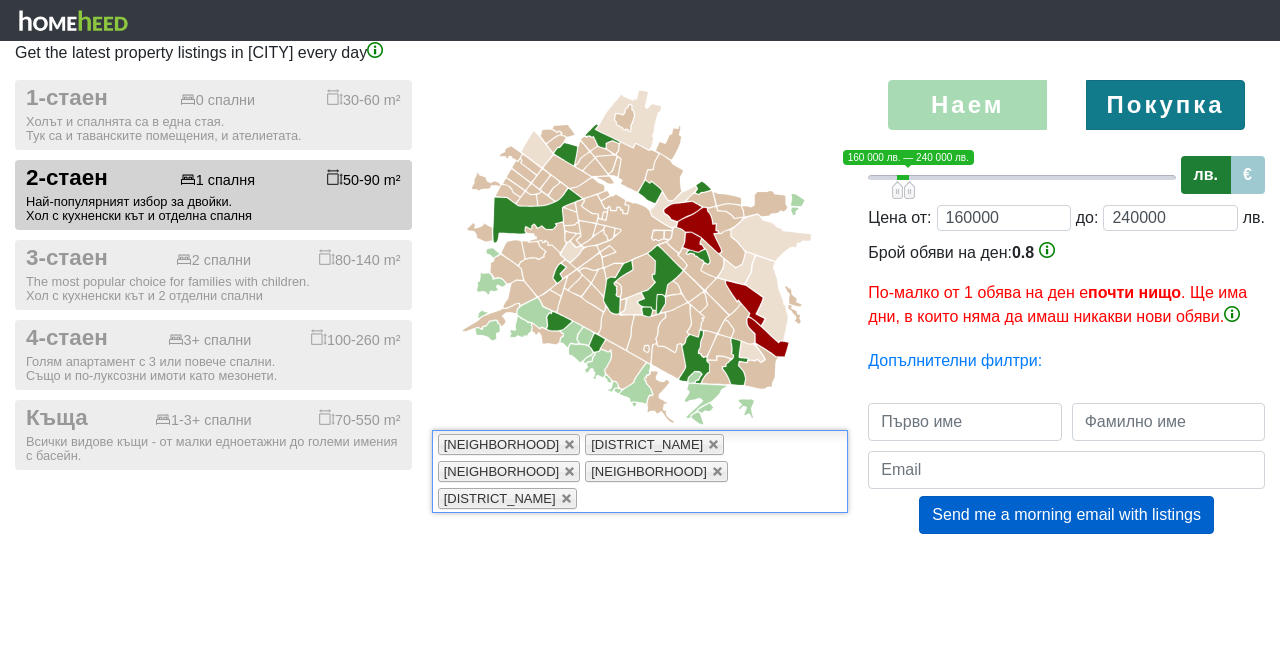 click on "[NEIGHBORHOOD] [NEIGHBORHOOD] [NEIGHBORHOOD] [NEIGHBORHOOD]" at bounding box center [640, 471] 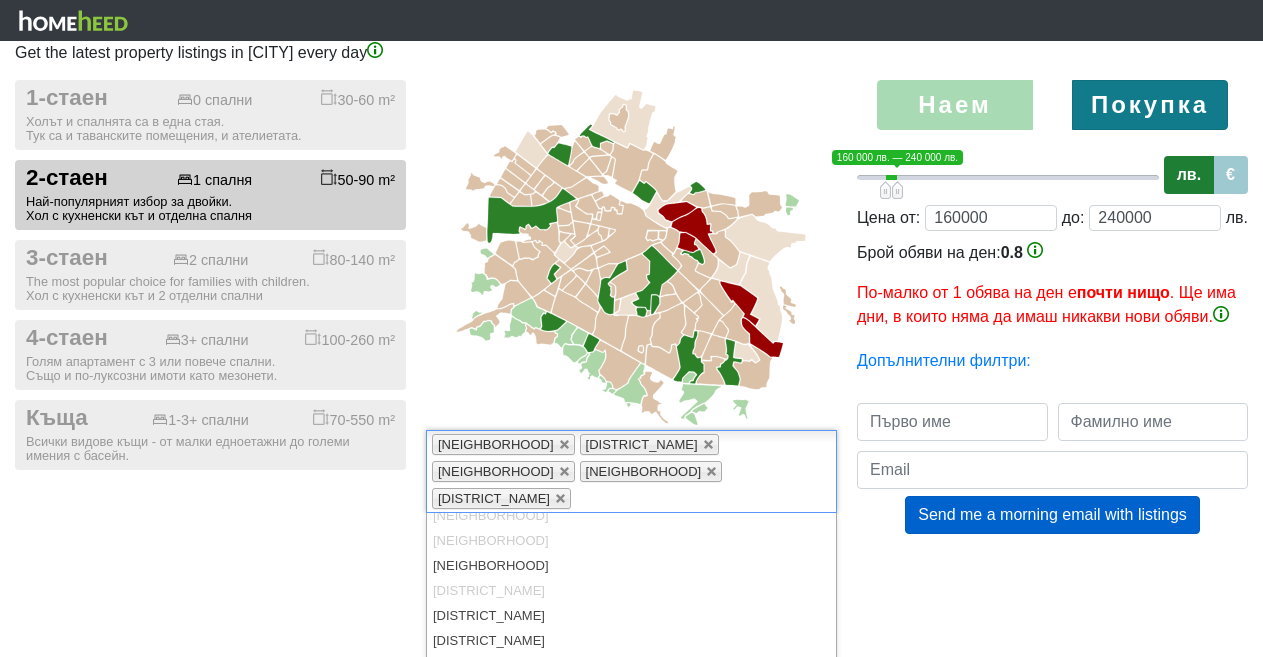 scroll, scrollTop: 0, scrollLeft: 0, axis: both 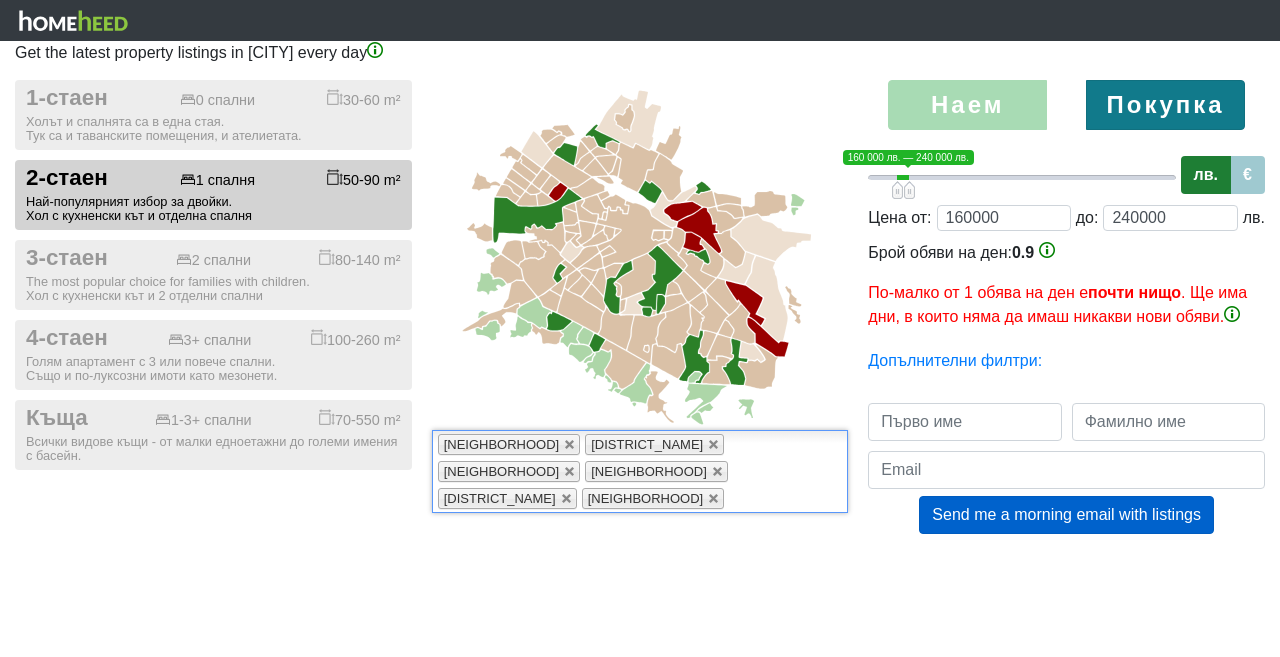 click on "[DISTRICT_NAME] [DISTRICT_NAME] [DISTRICT_NAME] [DISTRICT_NAME] [DISTRICT_NAME] [DISTRICT_NAME]" at bounding box center [640, 471] 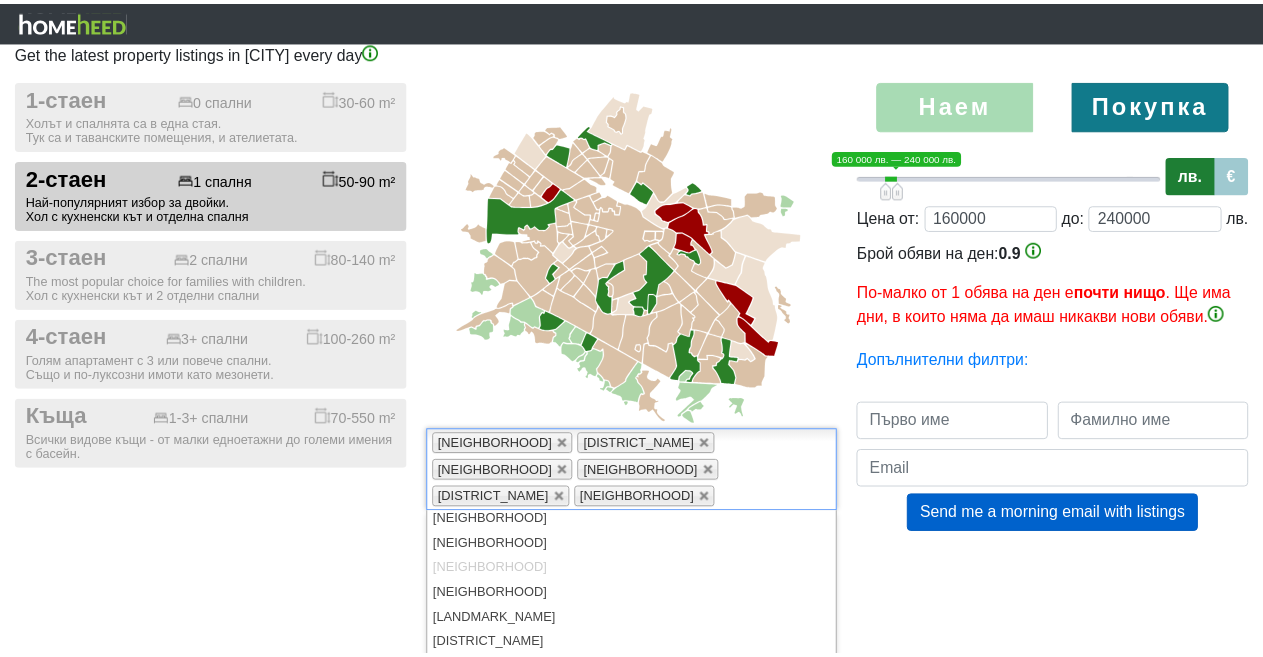 scroll, scrollTop: 0, scrollLeft: 0, axis: both 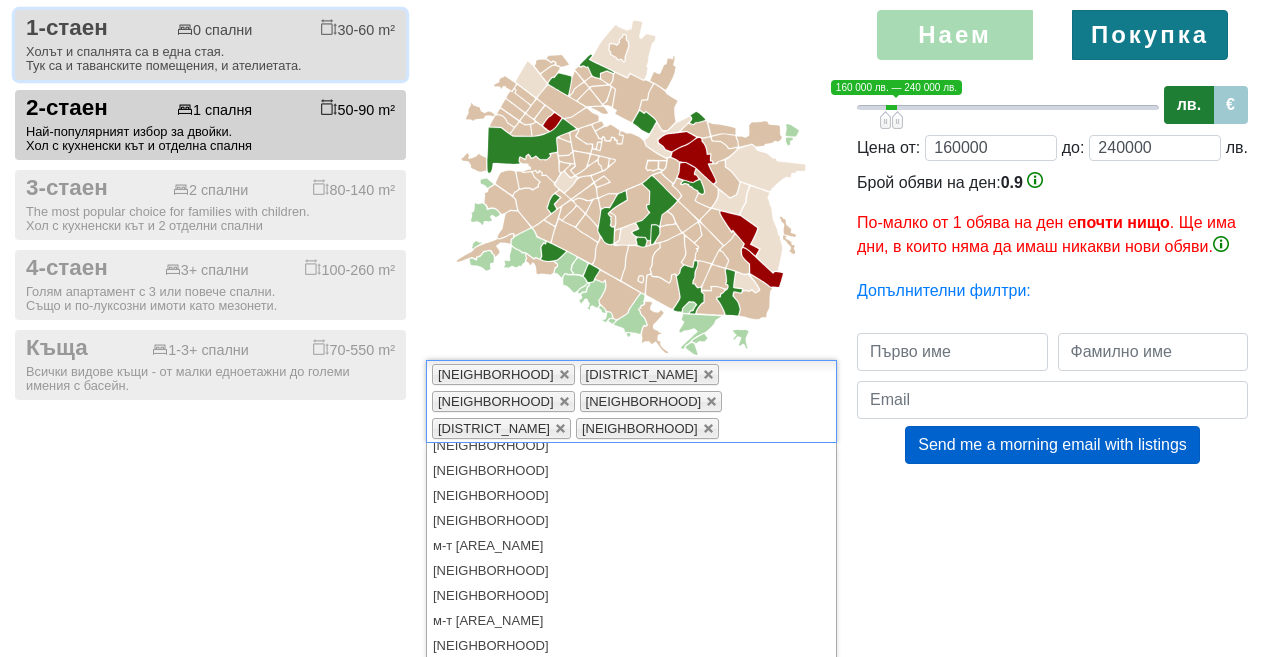 click on "Получавай най-новите обяви за имоти в [CITY] всеки ден
1-стаен
0 спални
30-60 m²
Холът и спалнята са в една стая.   Тук са и таванските помещения, и ателиетата.
2-стаен
1 спалня
50-90 m²" at bounding box center [631, 217] 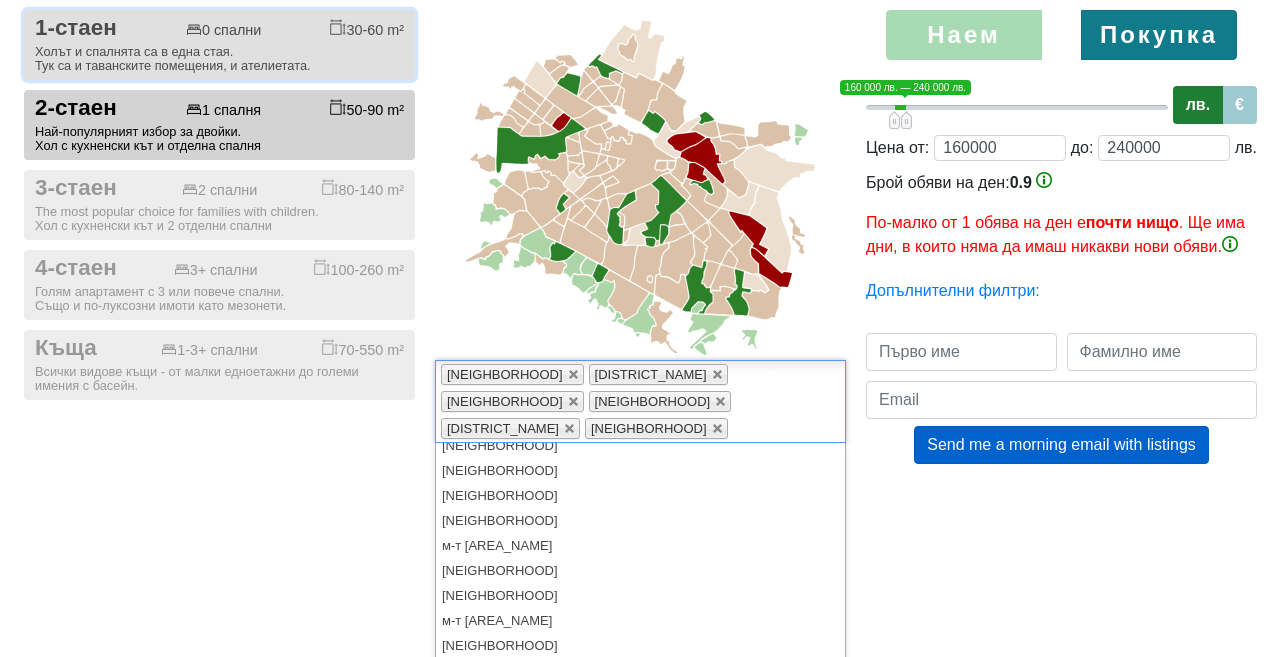 scroll, scrollTop: 0, scrollLeft: 0, axis: both 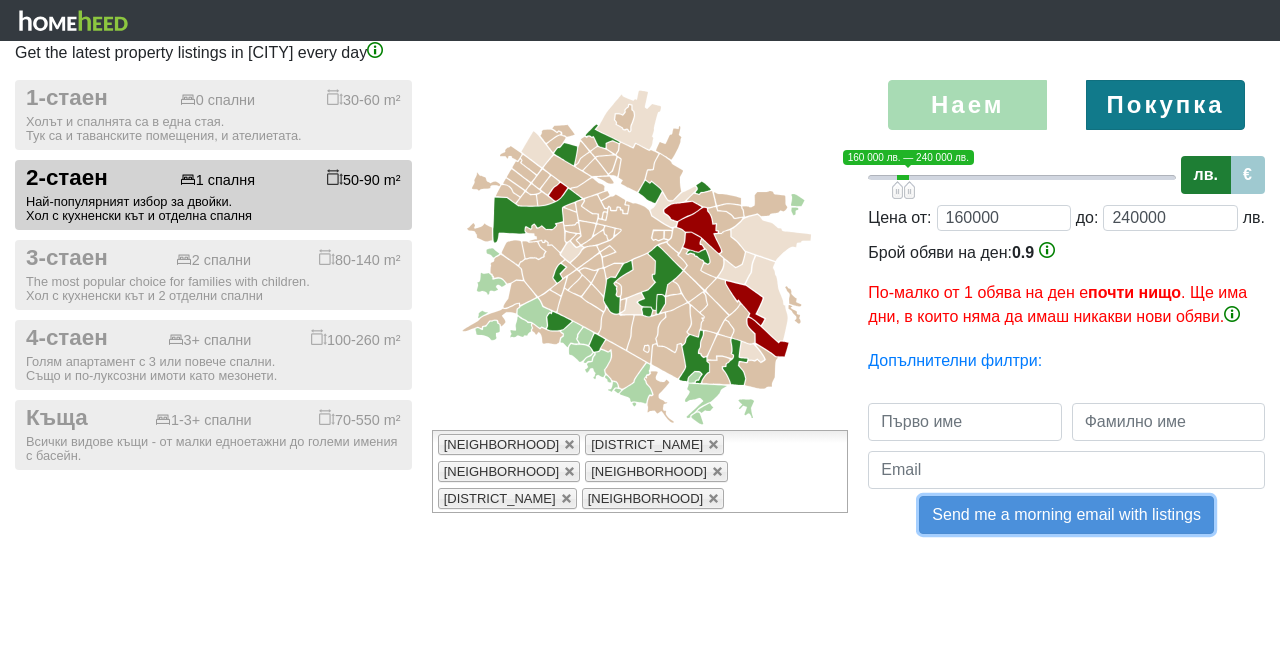 click on "Send me a morning email with listings" at bounding box center (1066, 515) 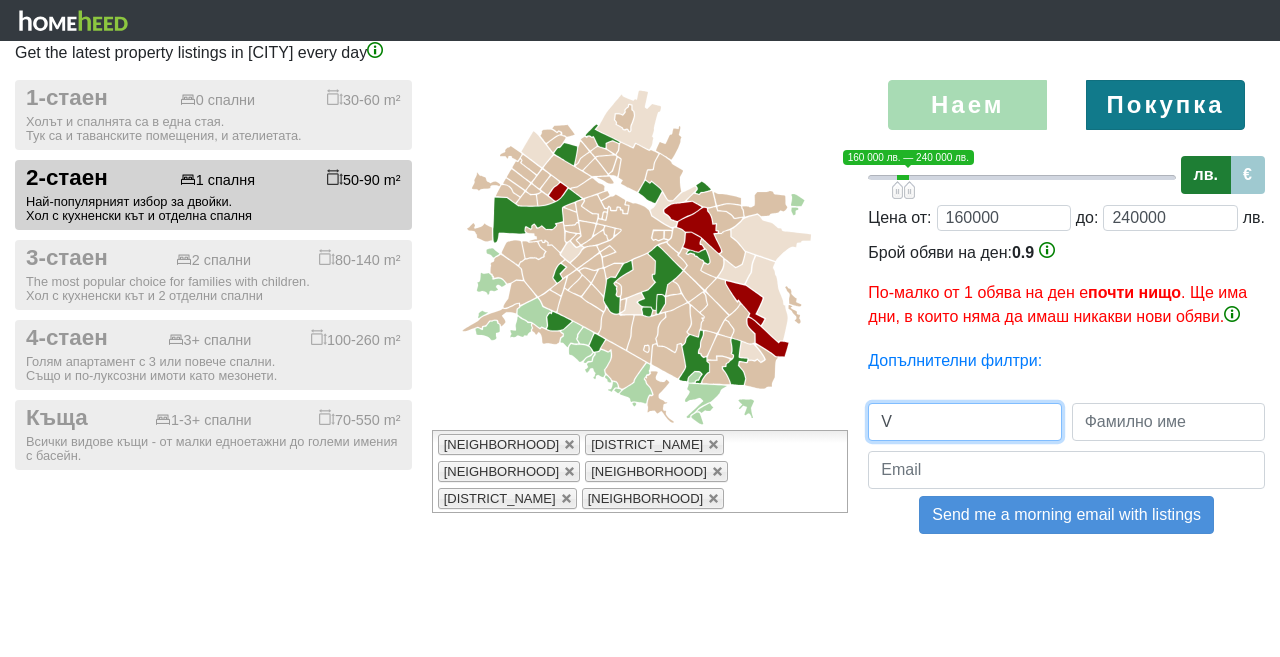 type on "[FIRST]" 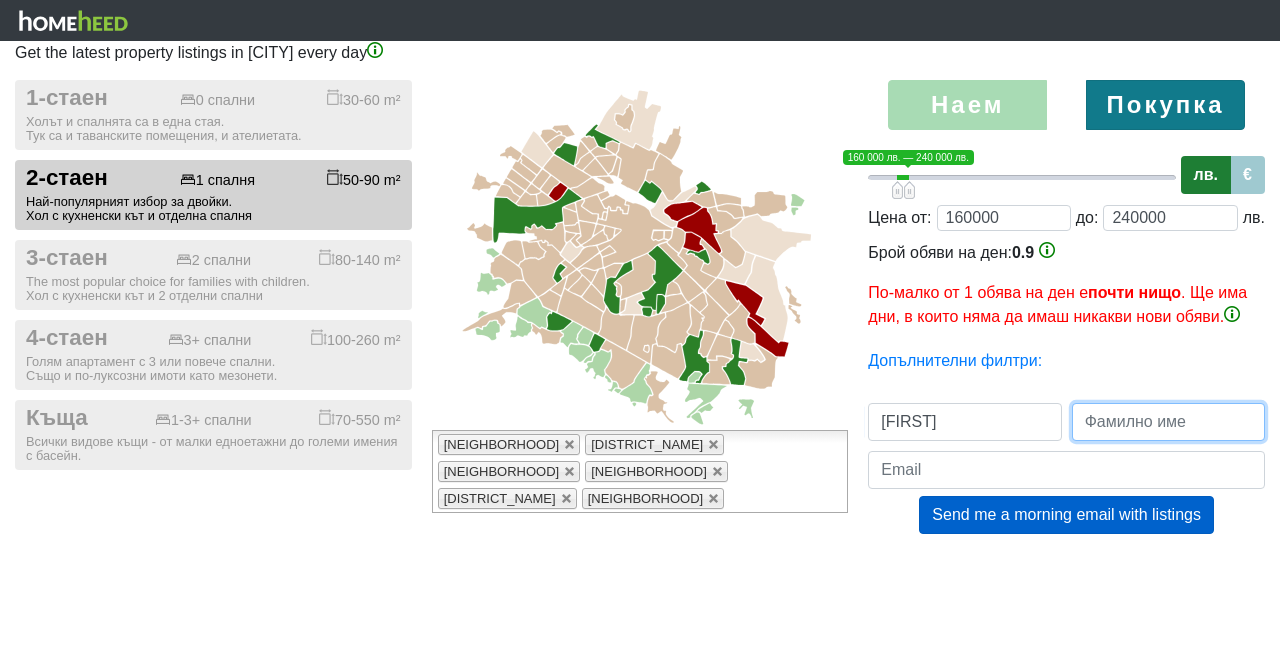click at bounding box center [1168, 422] 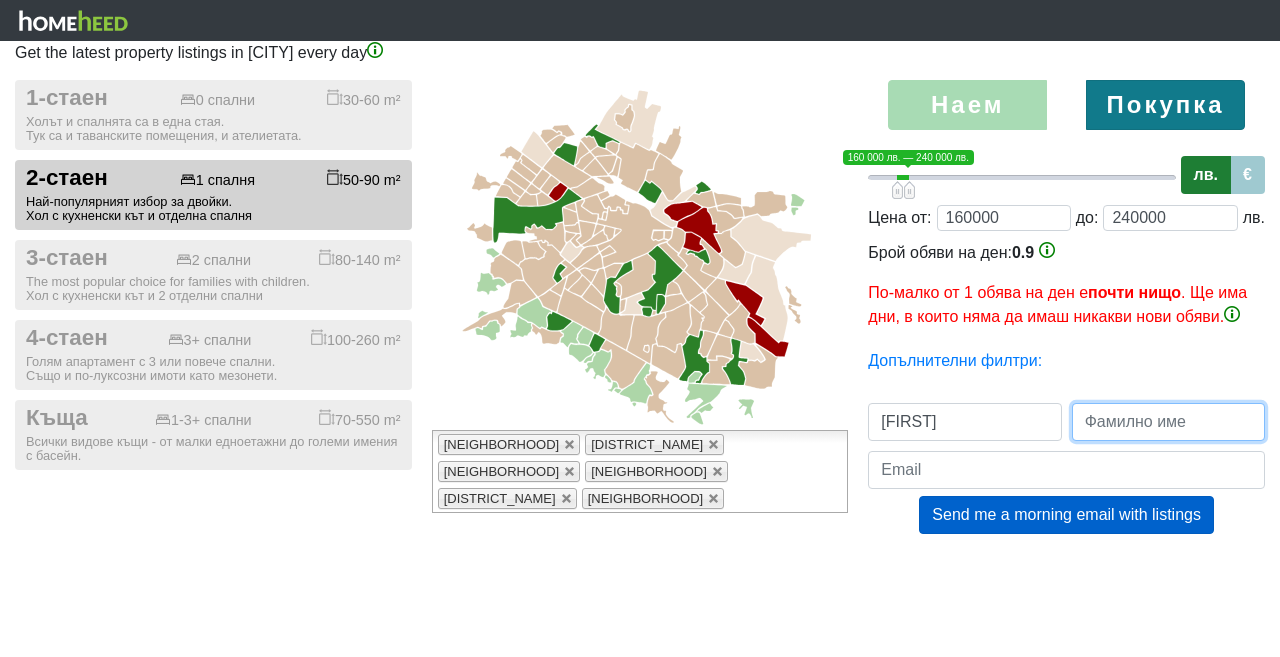 type on "[LAST]" 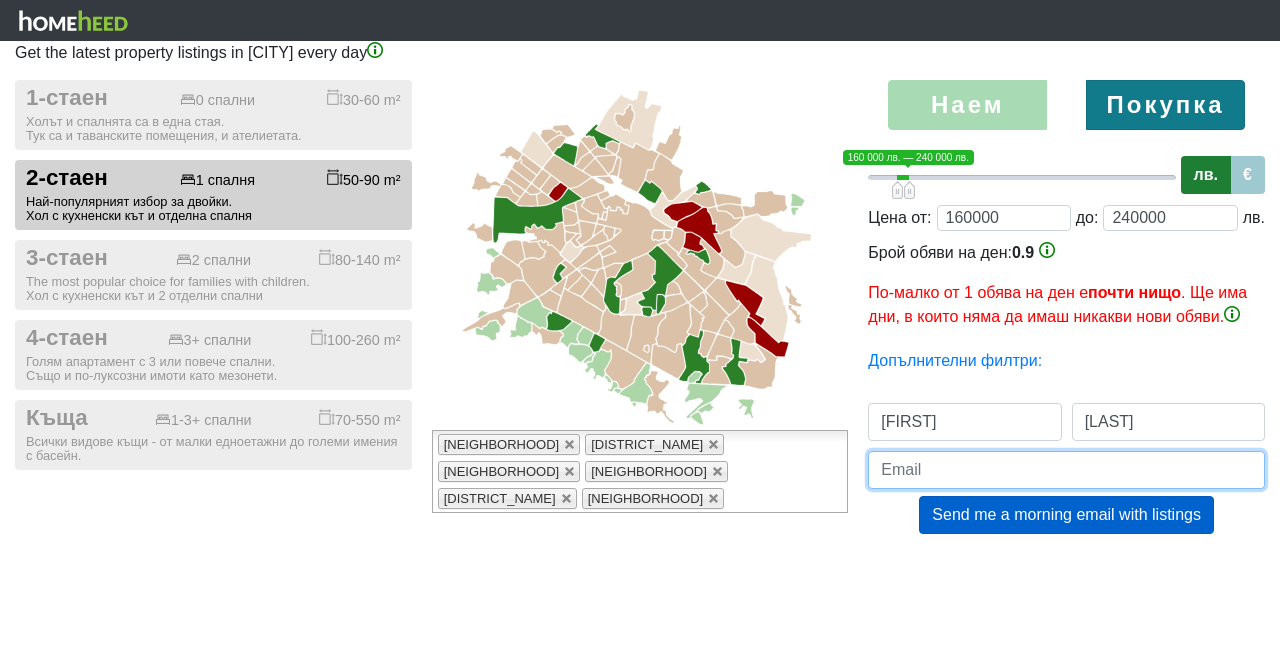 click at bounding box center (1066, 470) 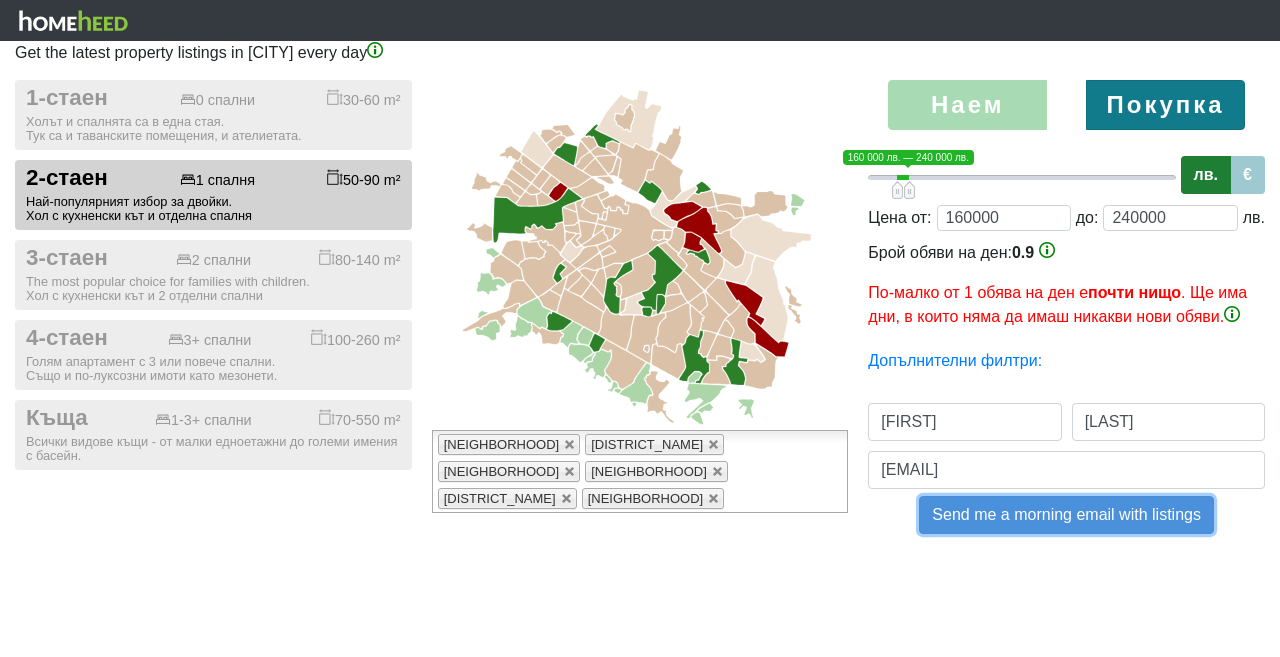 click on "Send me a morning email with listings" at bounding box center (1066, 515) 